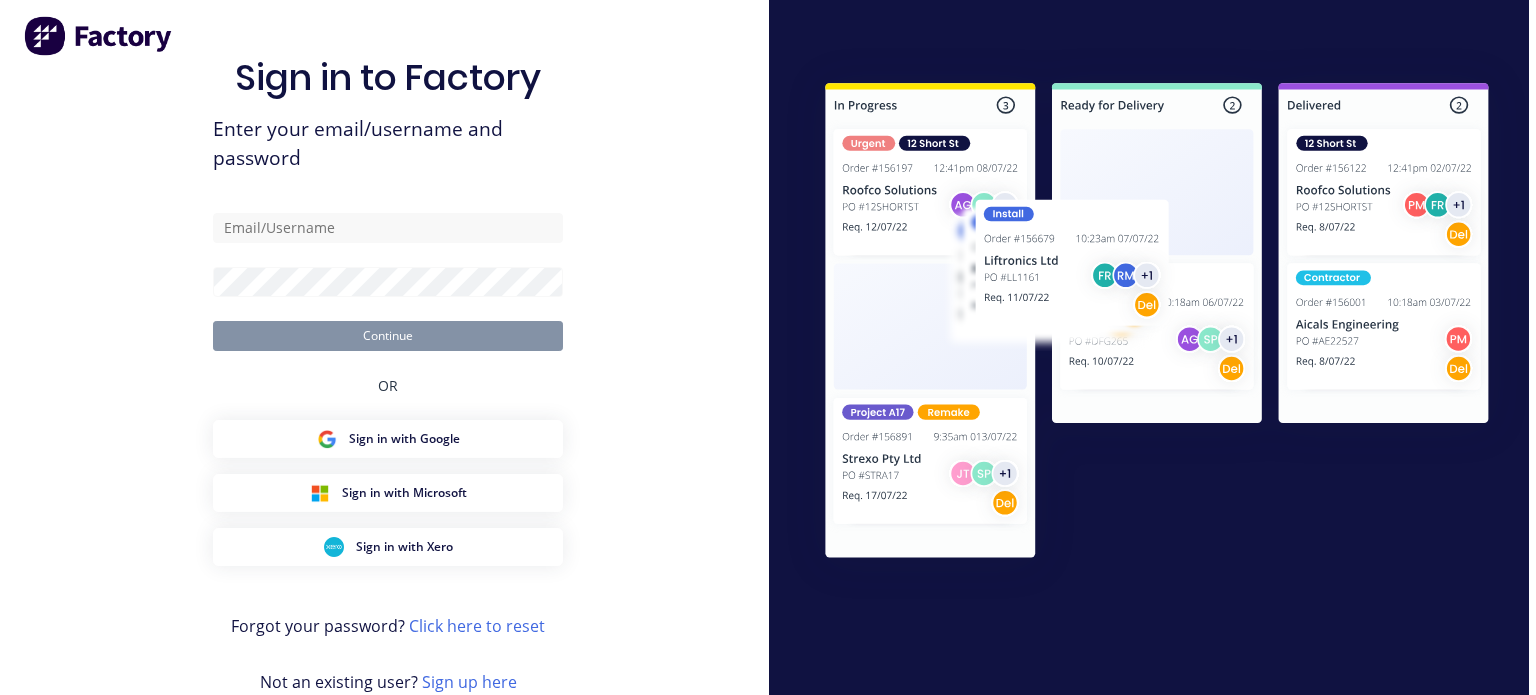 scroll, scrollTop: 0, scrollLeft: 0, axis: both 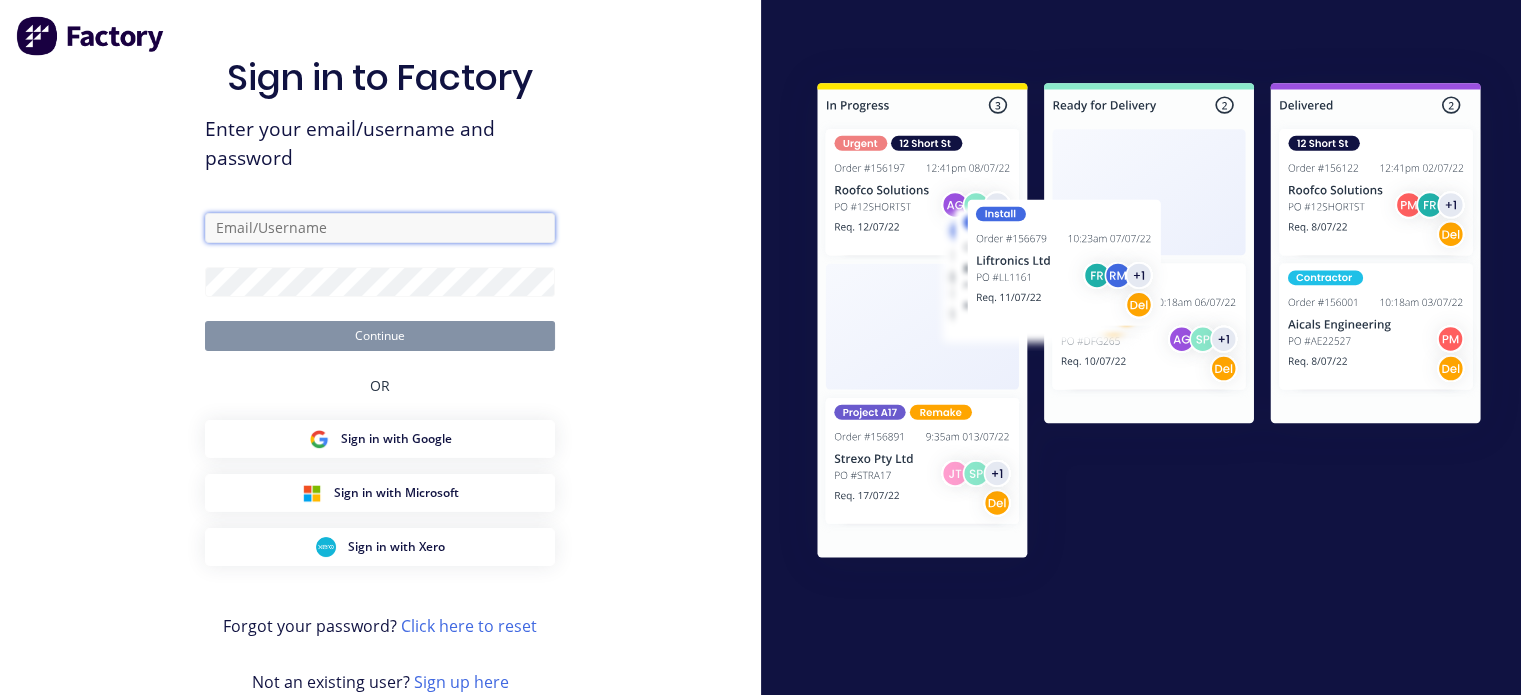 click at bounding box center [380, 228] 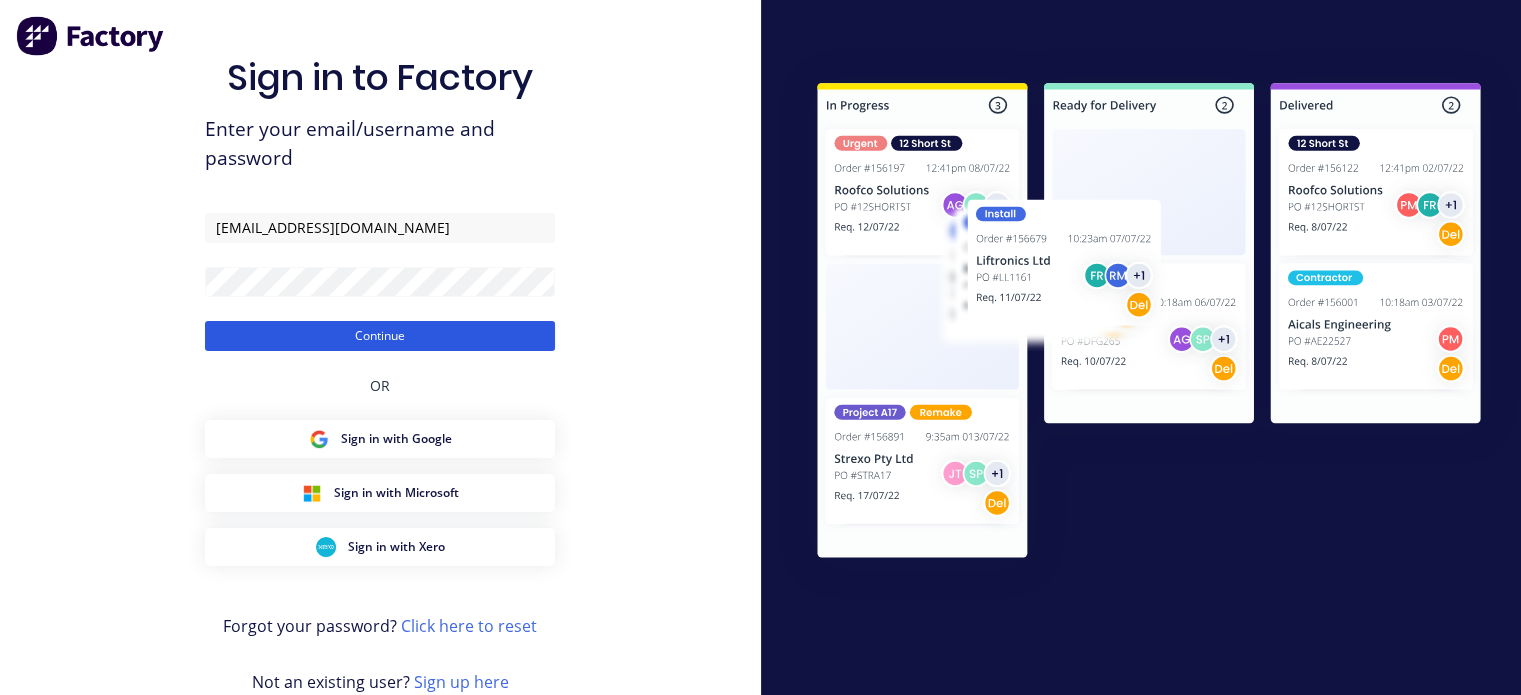 click on "Continue" at bounding box center (380, 336) 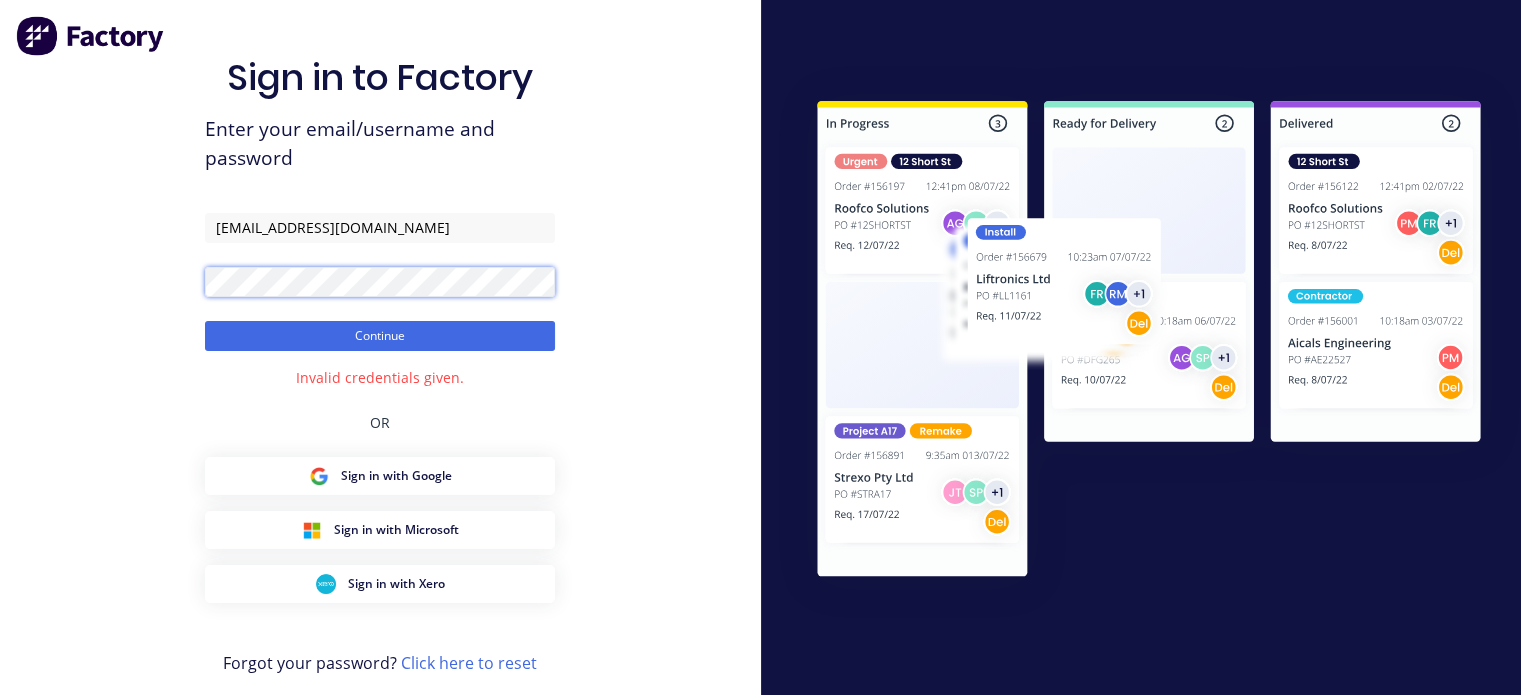 click on "Sign in to Factory Enter your email/username and password tess@supamaxx.com.au Continue   Invalid credentials given. OR Sign in with Google   Sign in with Microsoft   Sign in with Xero   Forgot your password?   Click here to reset Not an existing user?   Sign up here" at bounding box center [380, 373] 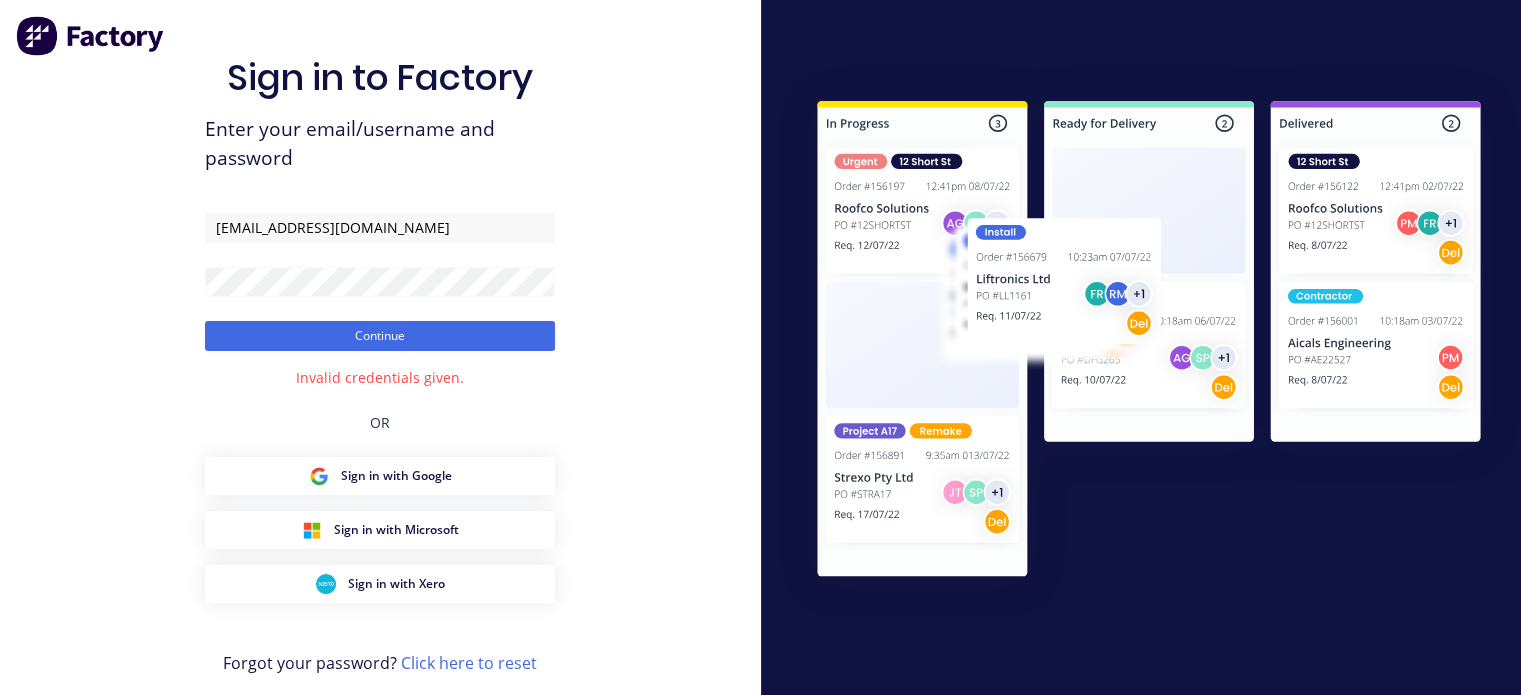 click on "Sign in to Factory Enter your email/username and password tess@supamaxx.com.au Continue   Invalid credentials given. OR Sign in with Google   Sign in with Microsoft   Sign in with Xero   Forgot your password?   Click here to reset Not an existing user?   Sign up here" at bounding box center [380, 393] 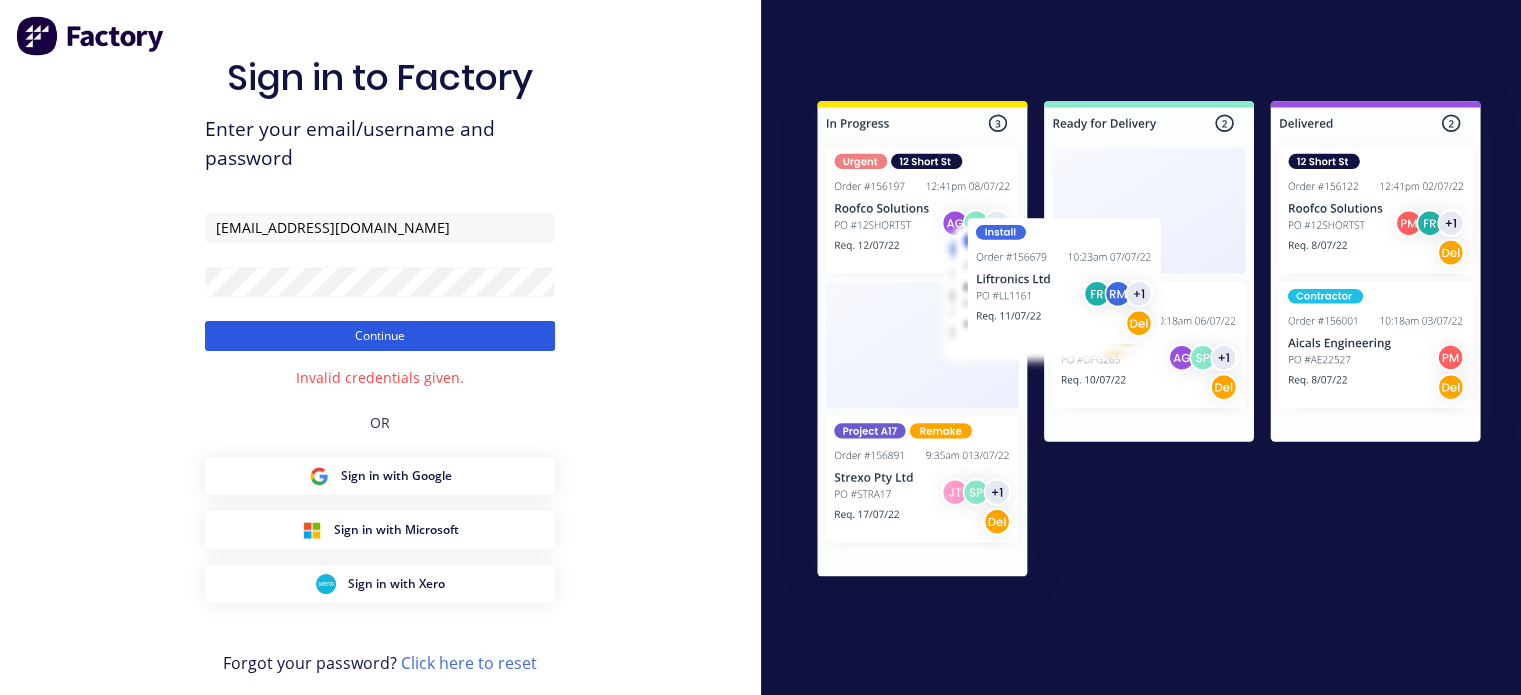 click on "Continue" at bounding box center [380, 336] 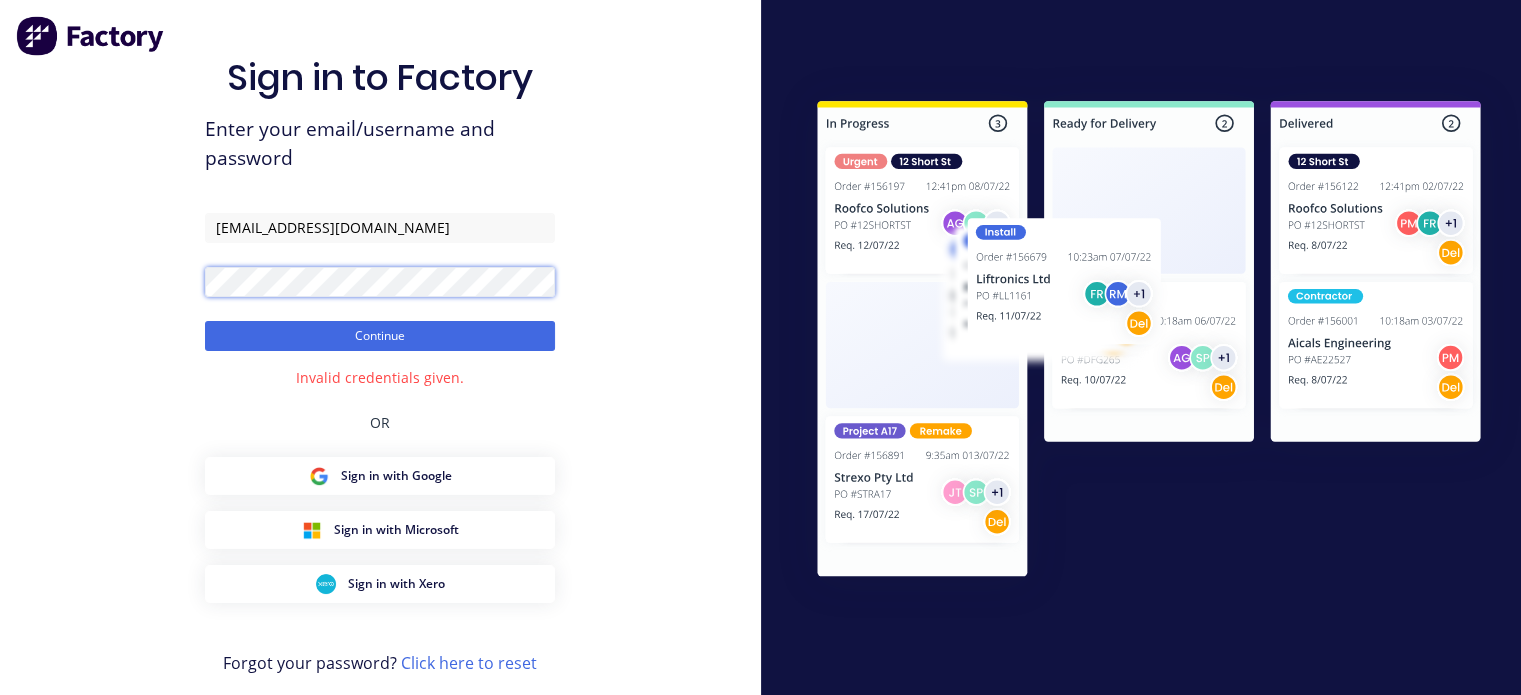 click on "Sign in to Factory Enter your email/username and password tess@supamaxx.com.au Continue   Invalid credentials given. OR Sign in with Google   Sign in with Microsoft   Sign in with Xero   Forgot your password?   Click here to reset Not an existing user?   Sign up here" at bounding box center (380, 373) 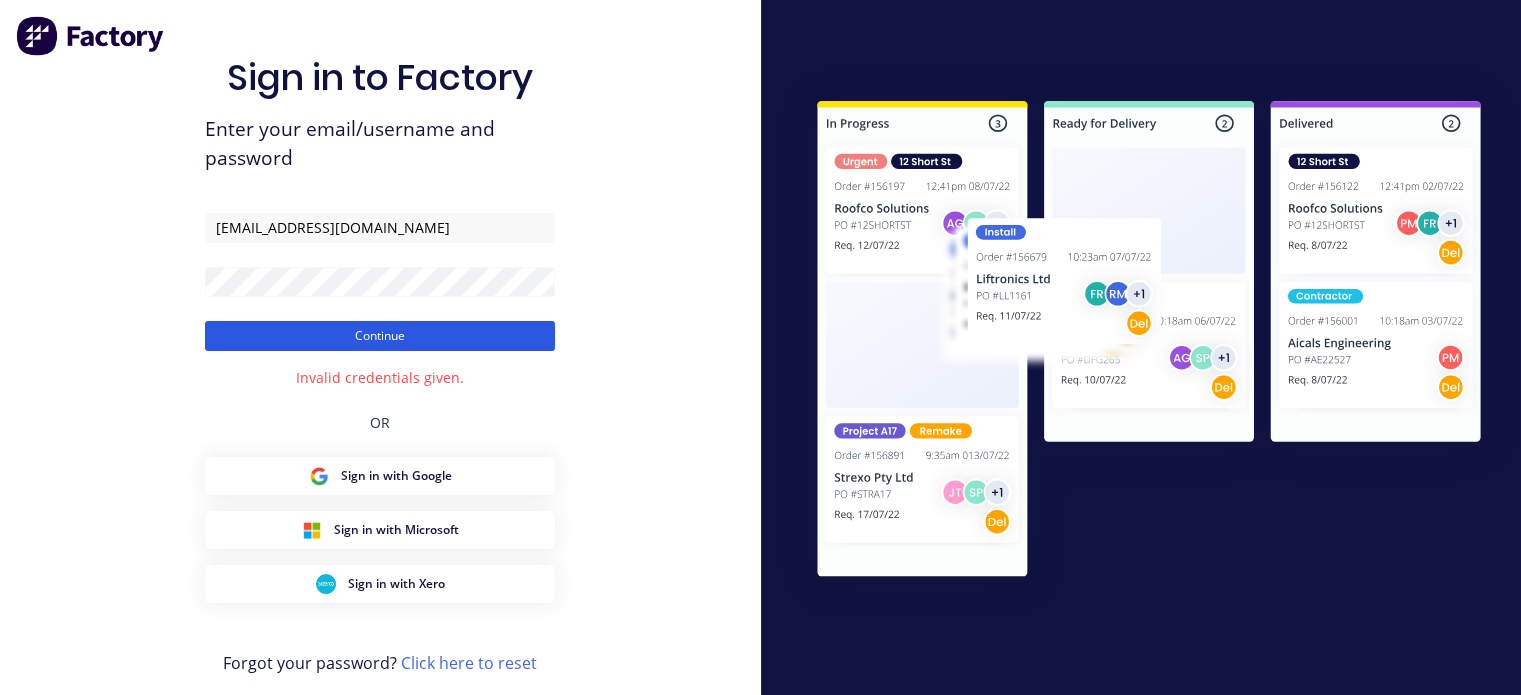 click on "Continue" at bounding box center (380, 336) 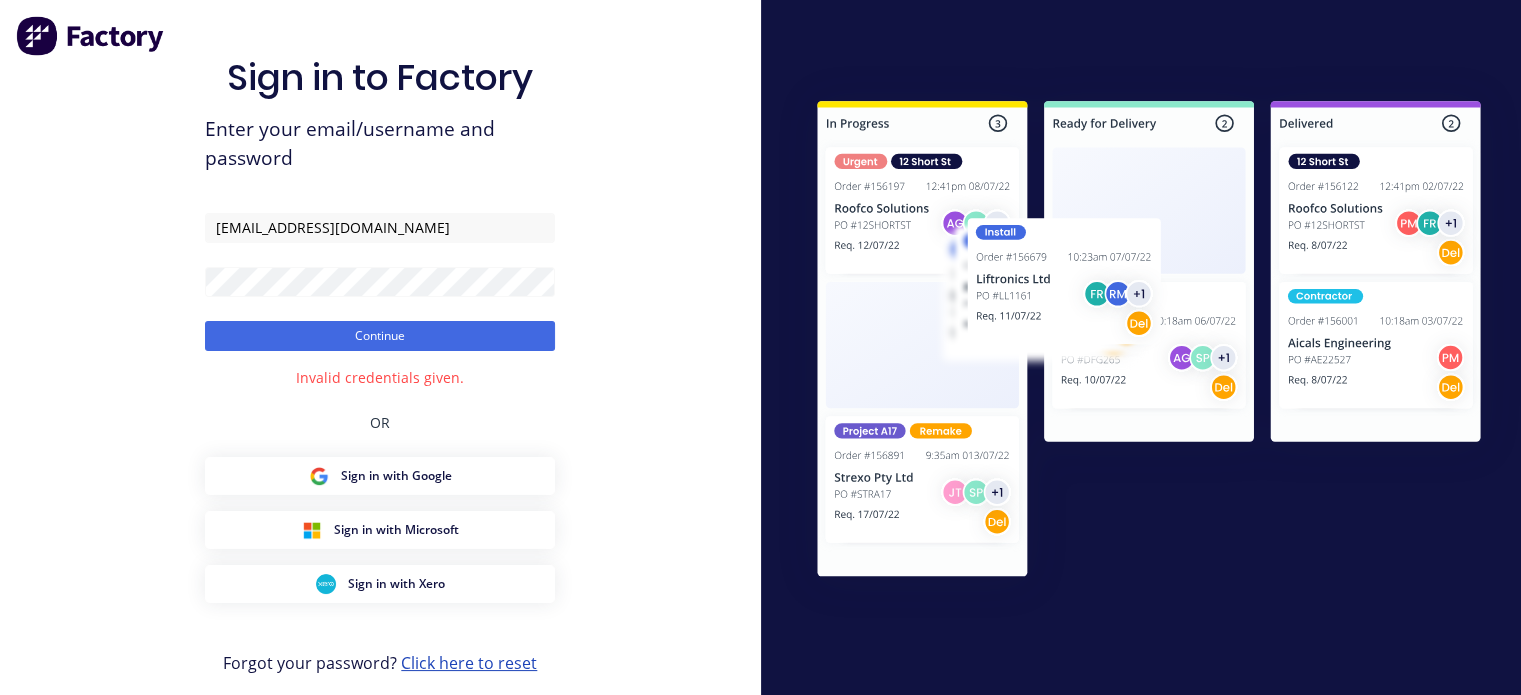 click on "Click here to reset" at bounding box center (469, 663) 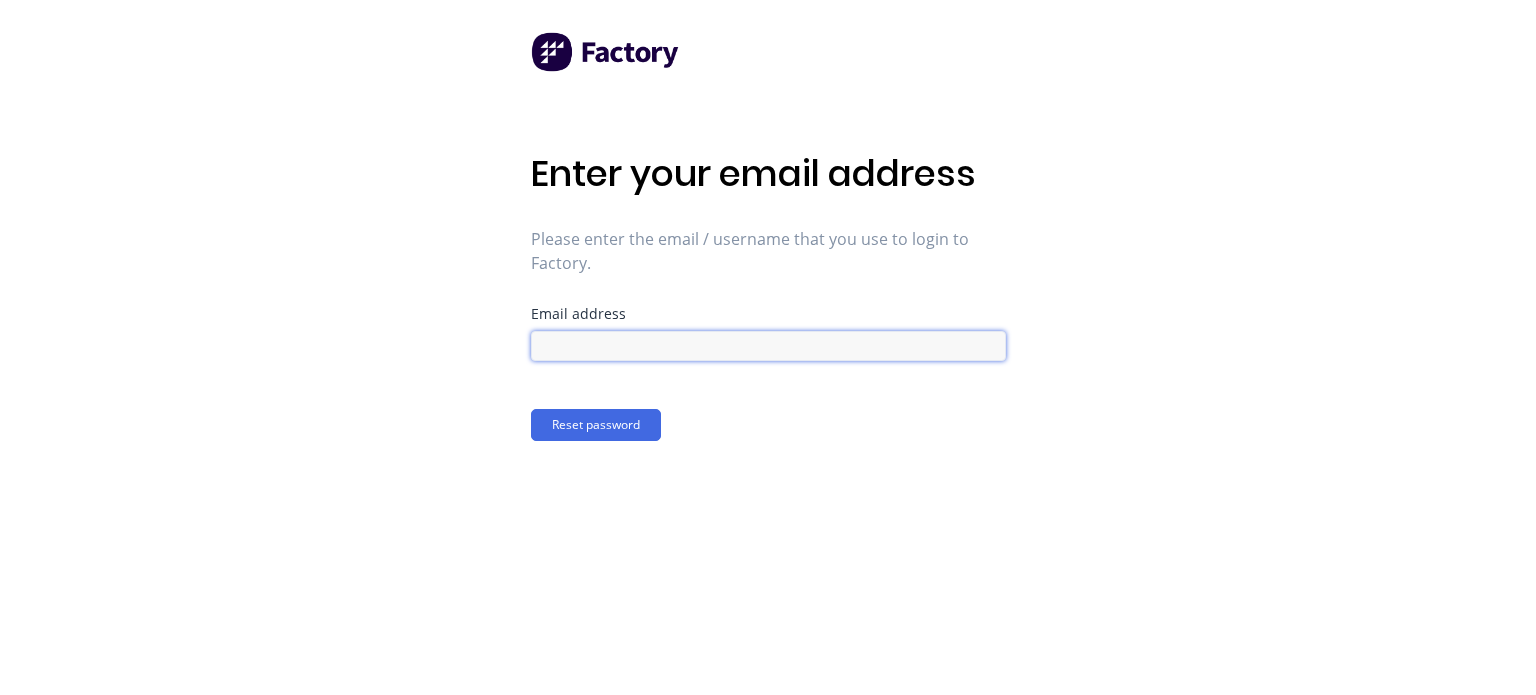 click at bounding box center [768, 346] 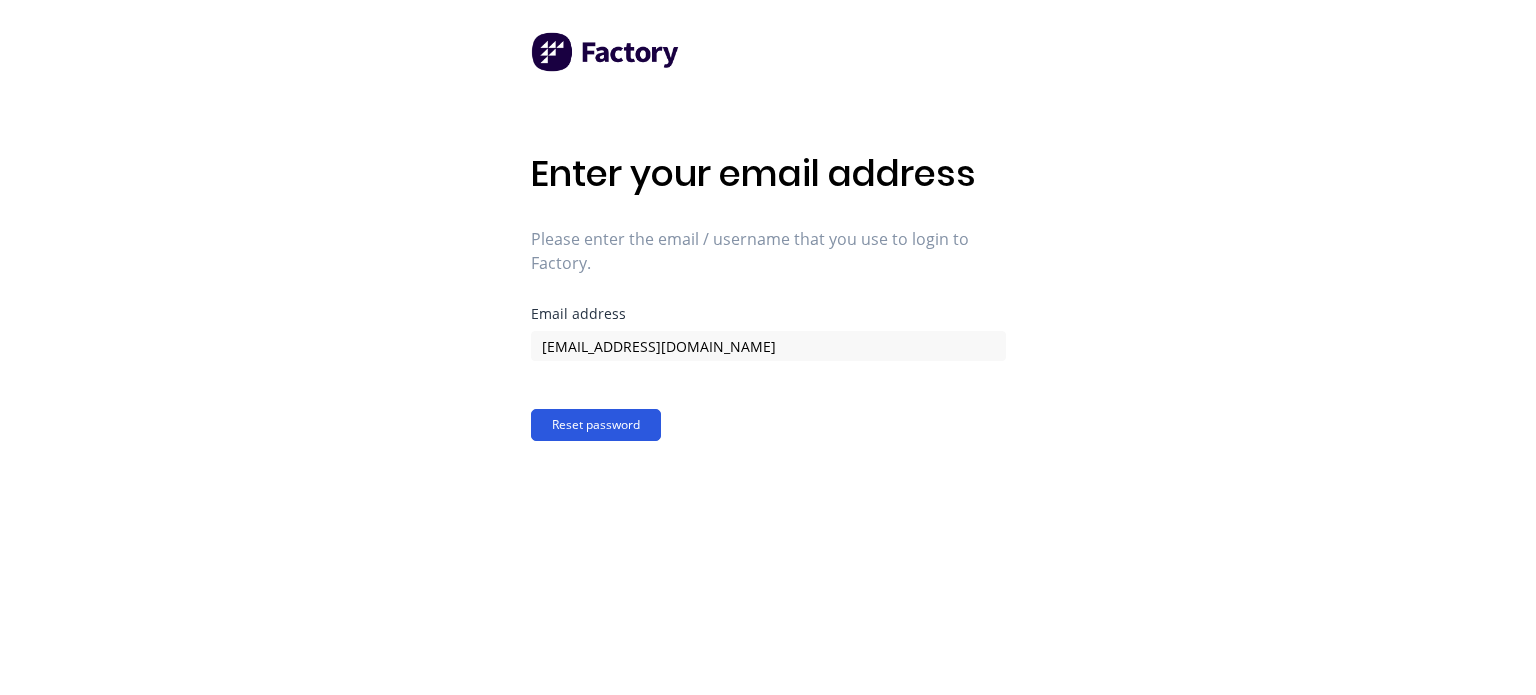click on "Reset password" at bounding box center (596, 425) 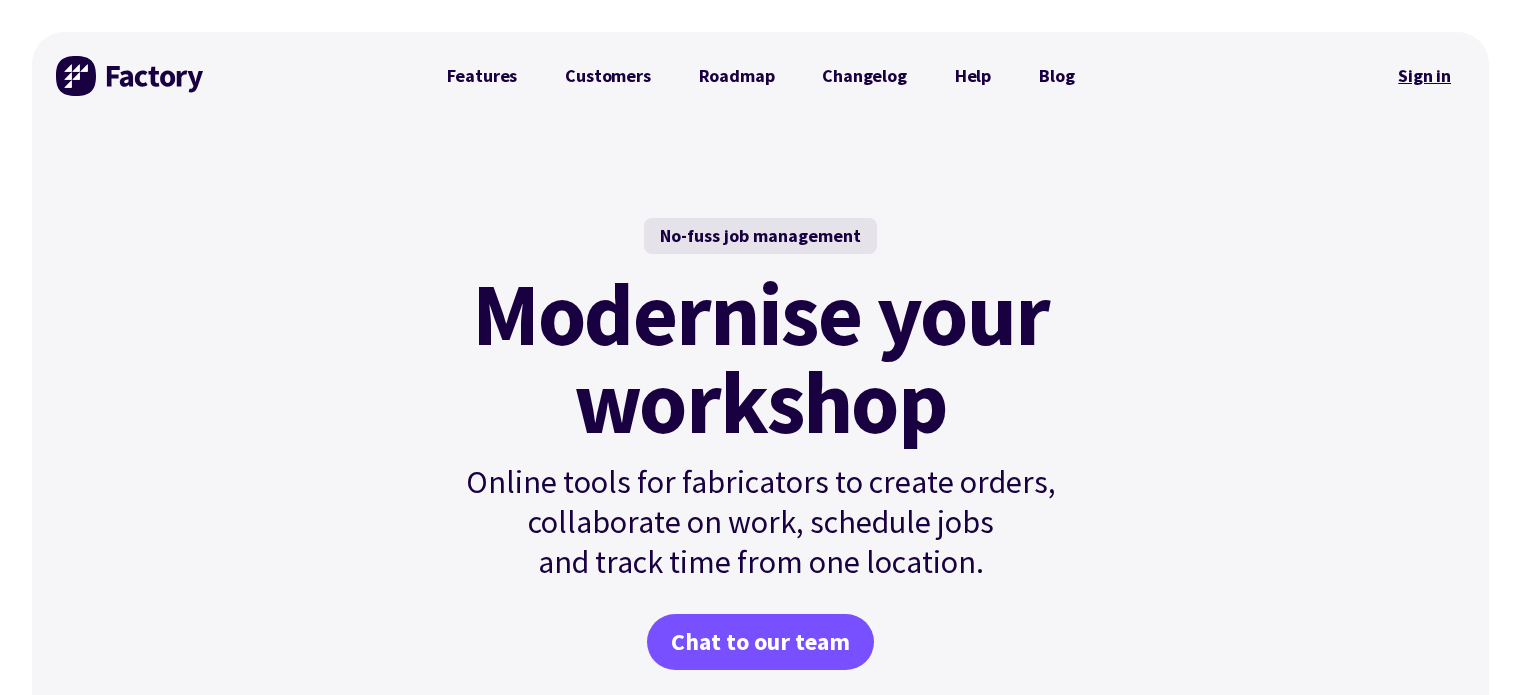 scroll, scrollTop: 0, scrollLeft: 0, axis: both 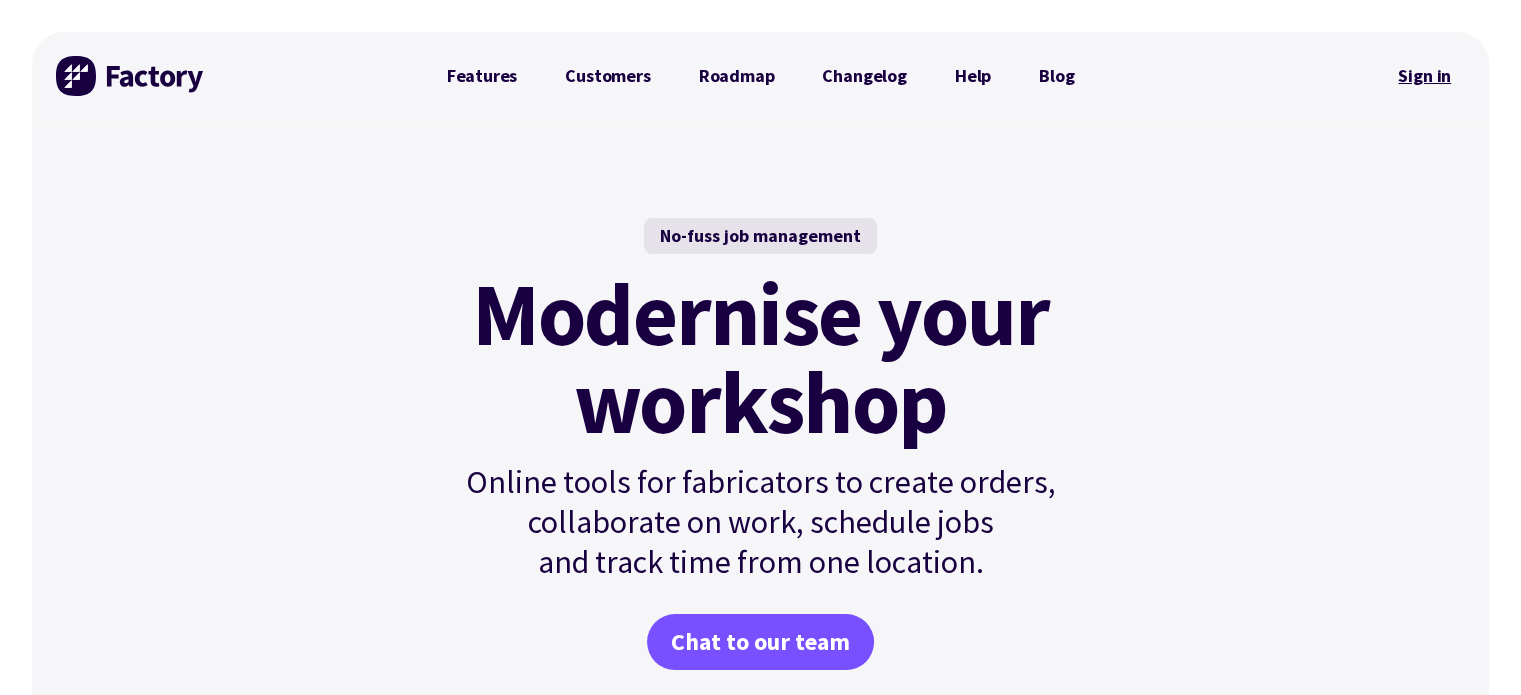 click on "Sign in" at bounding box center [1424, 76] 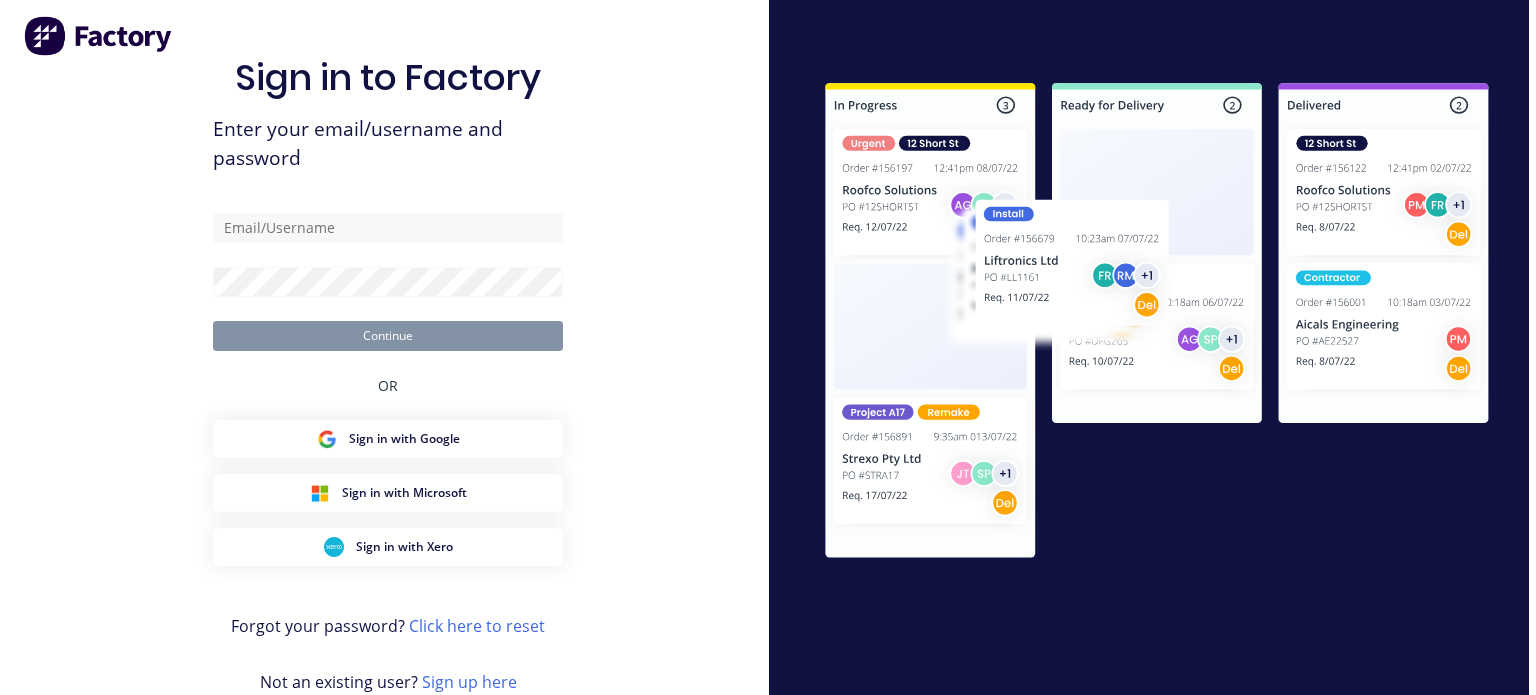 scroll, scrollTop: 0, scrollLeft: 0, axis: both 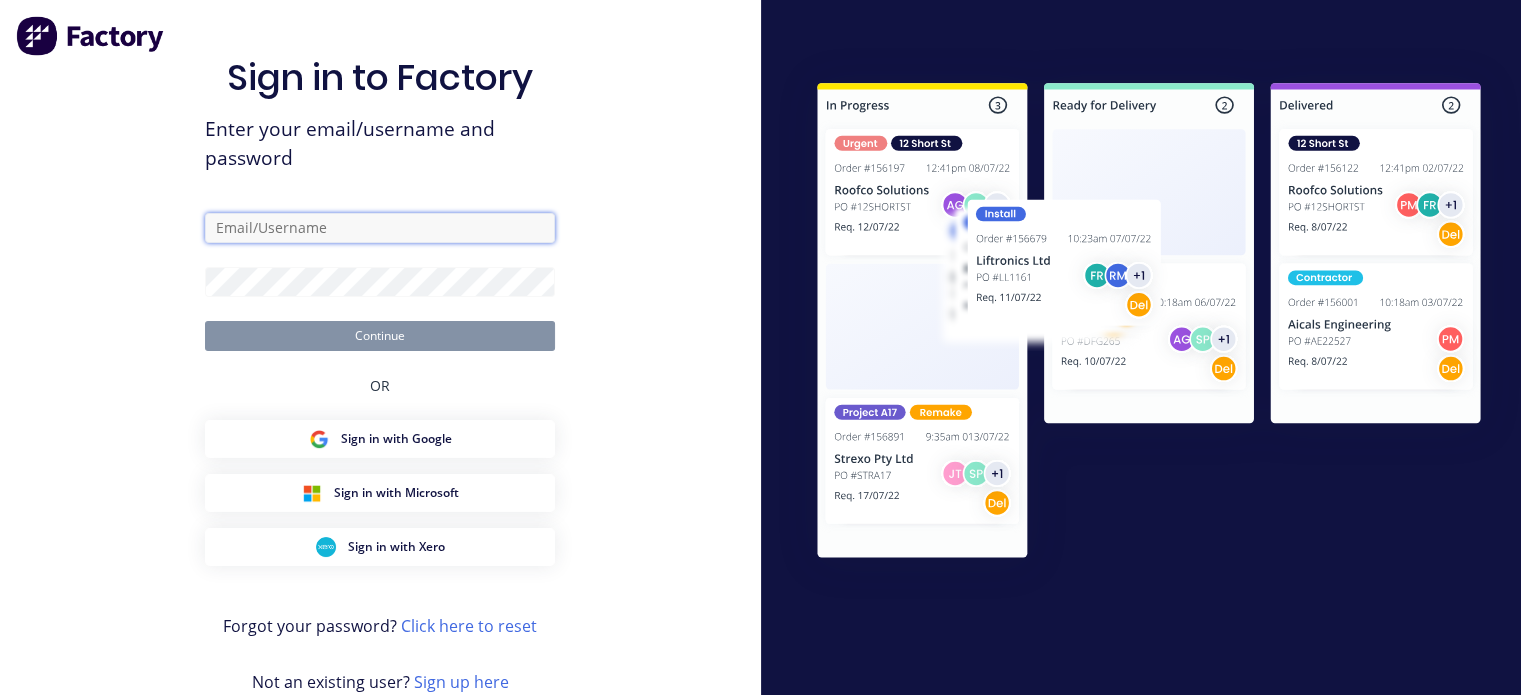 click at bounding box center [380, 228] 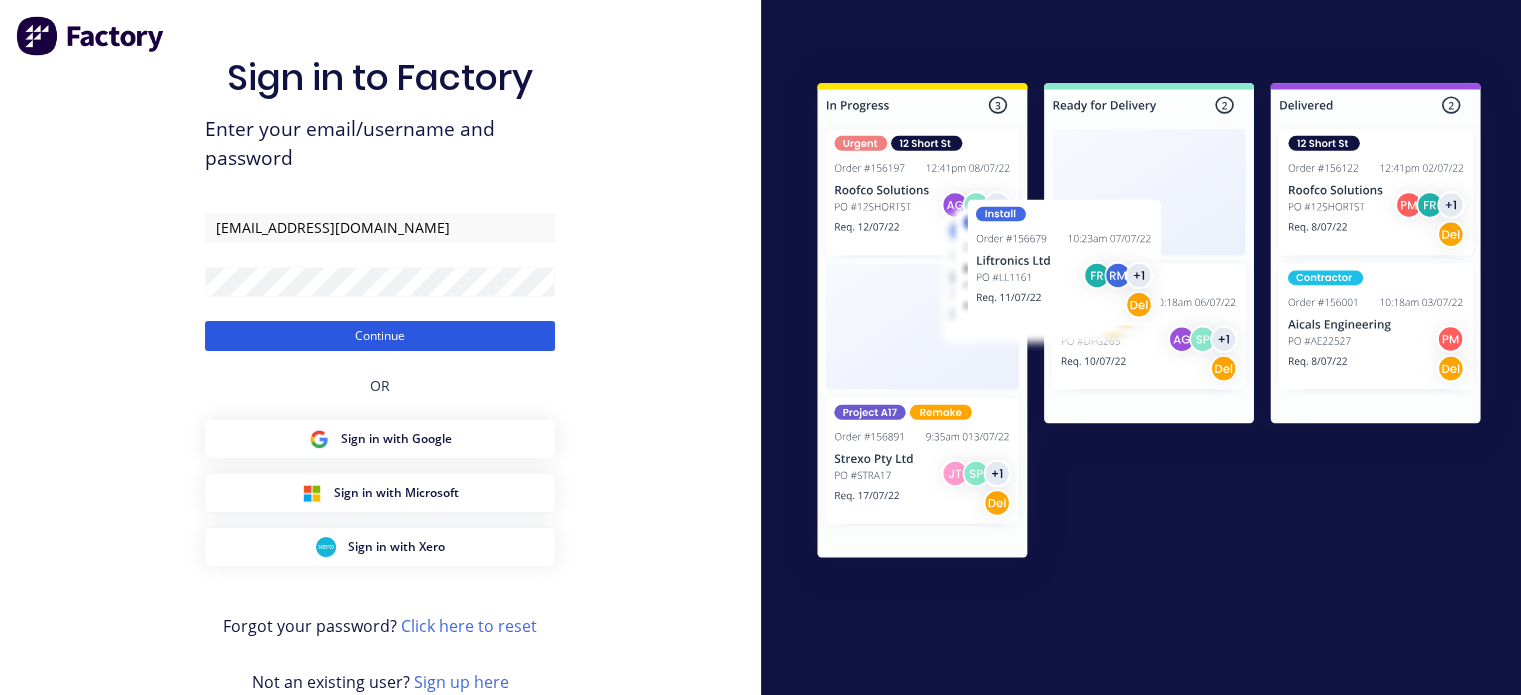 click on "Continue" at bounding box center [380, 336] 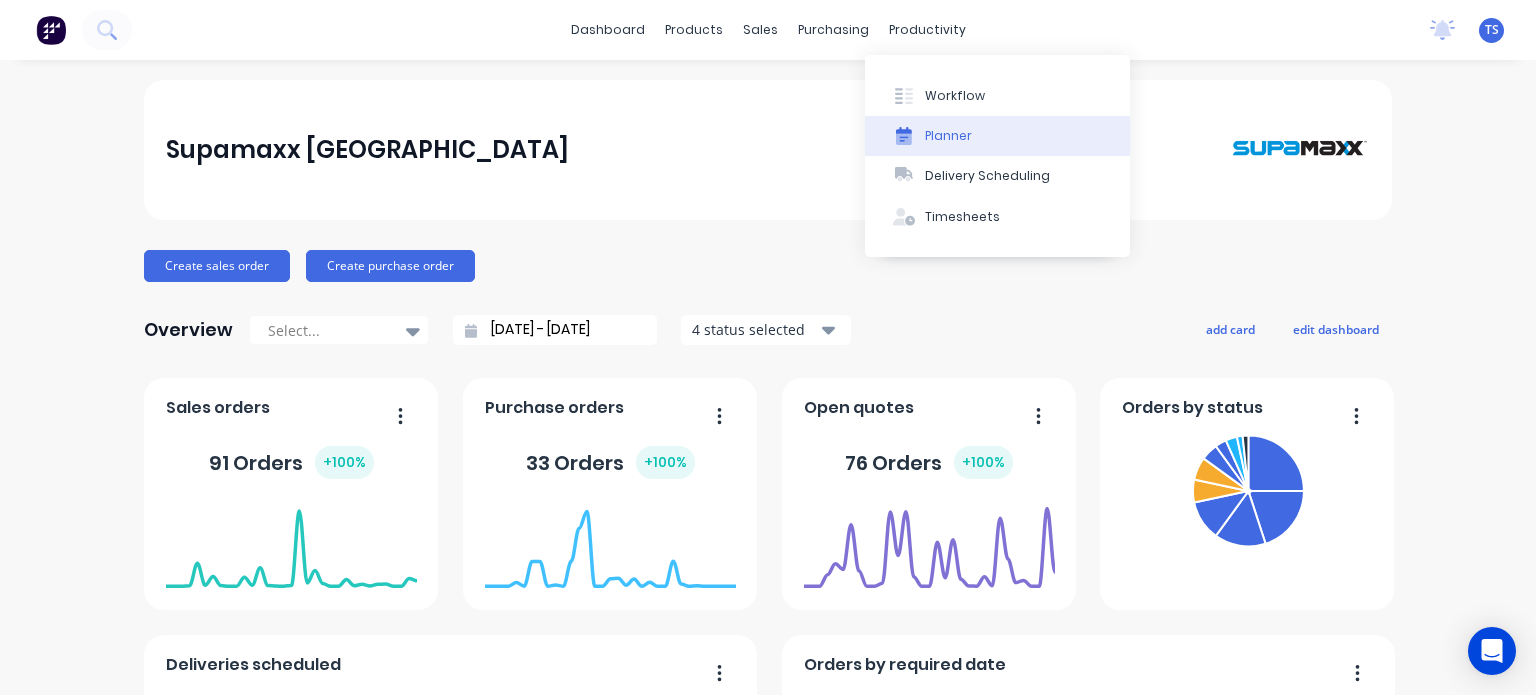 click on "Planner" at bounding box center (948, 136) 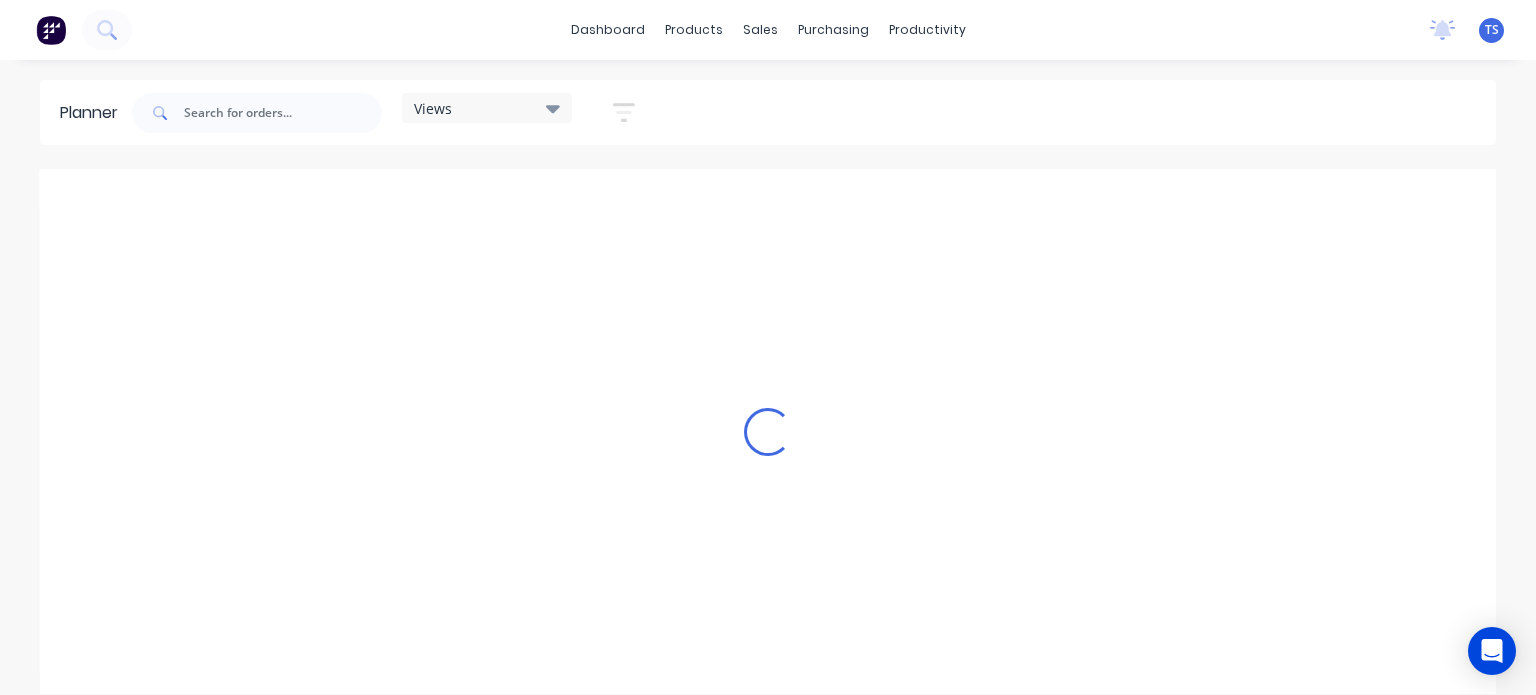scroll, scrollTop: 0, scrollLeft: 1628, axis: horizontal 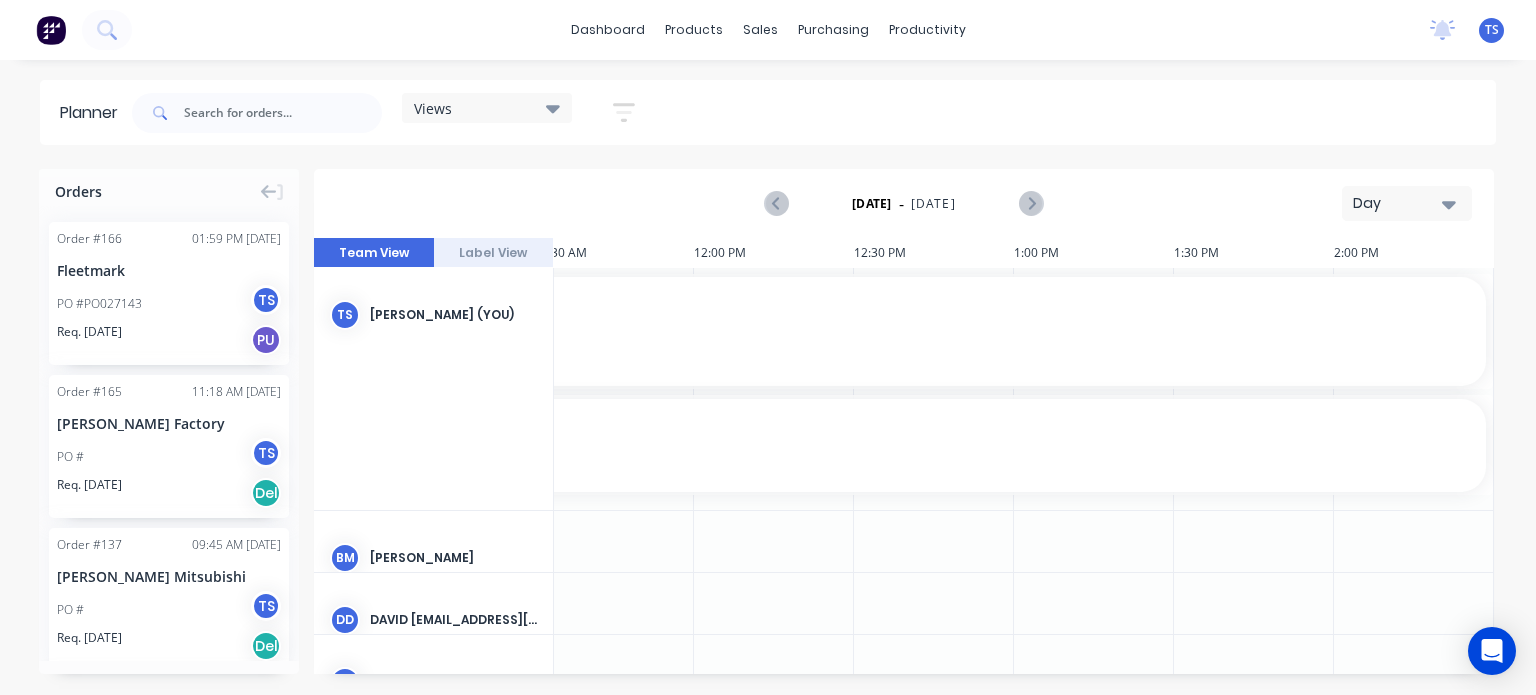 click on "Day" at bounding box center [1399, 203] 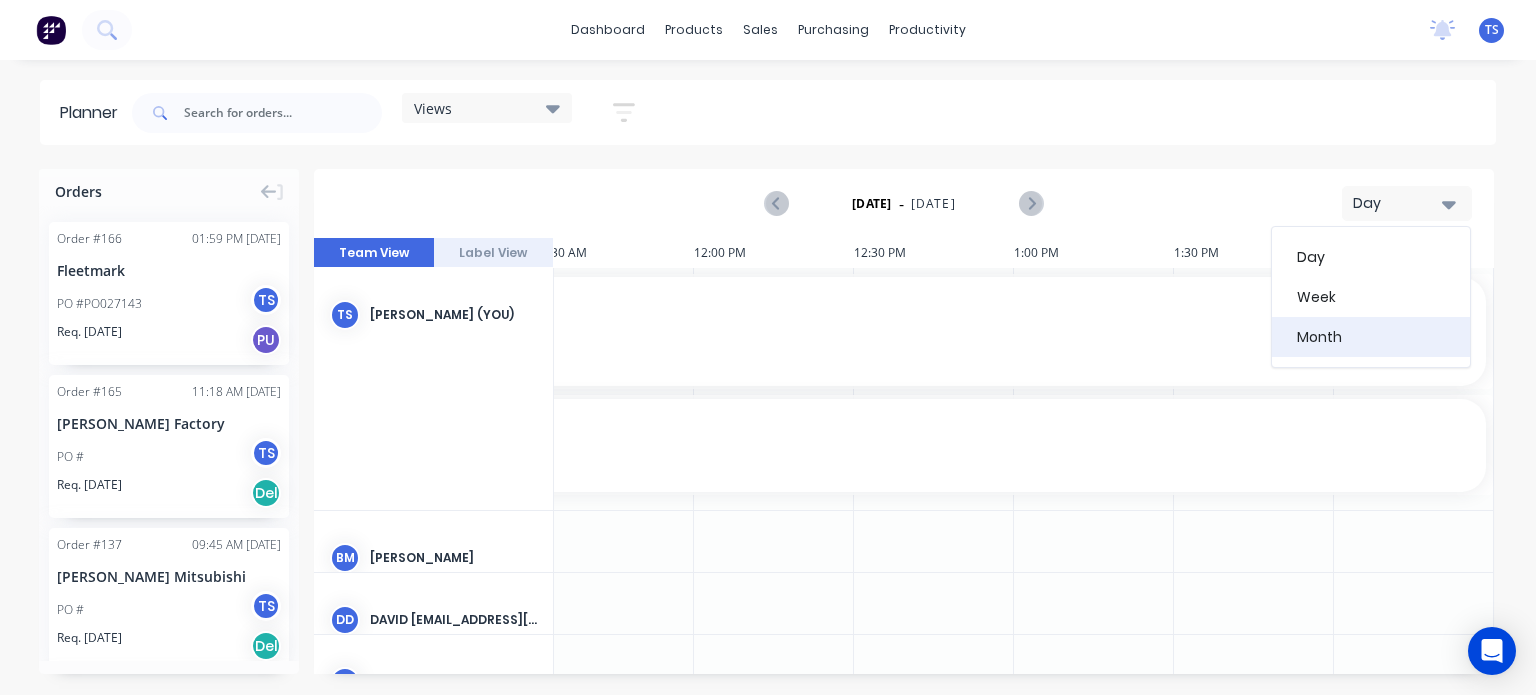 click on "Month" at bounding box center [1371, 337] 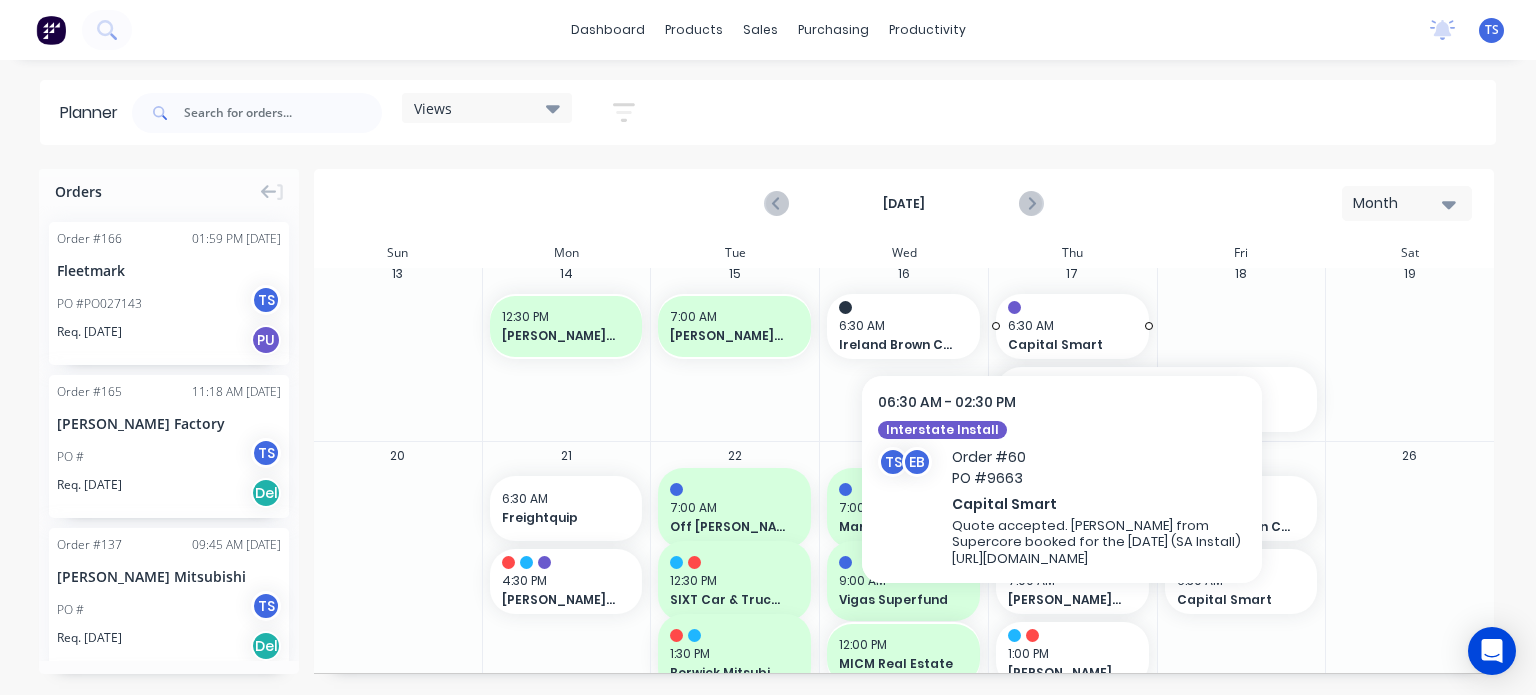 scroll, scrollTop: 400, scrollLeft: 0, axis: vertical 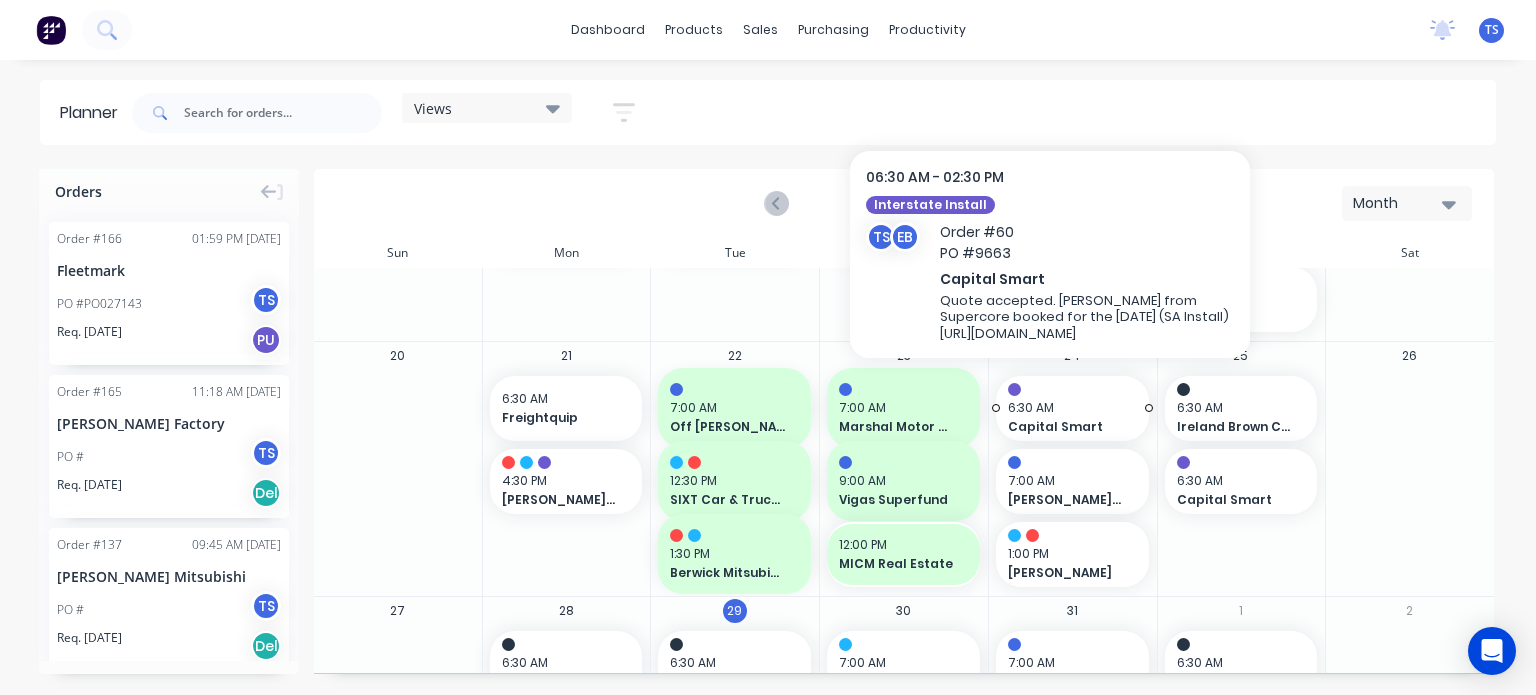 click on "6:30 AM" at bounding box center (1067, 408) 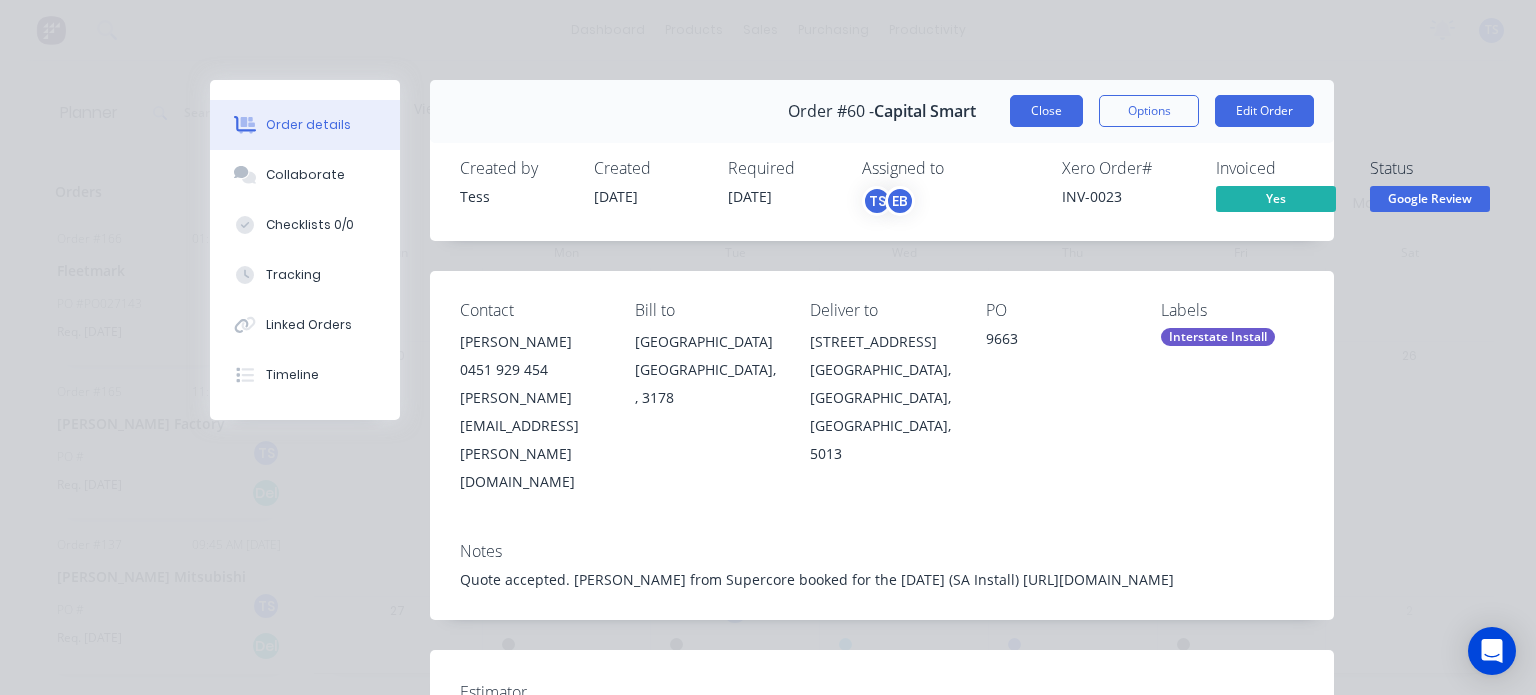 click on "Close" at bounding box center (1046, 111) 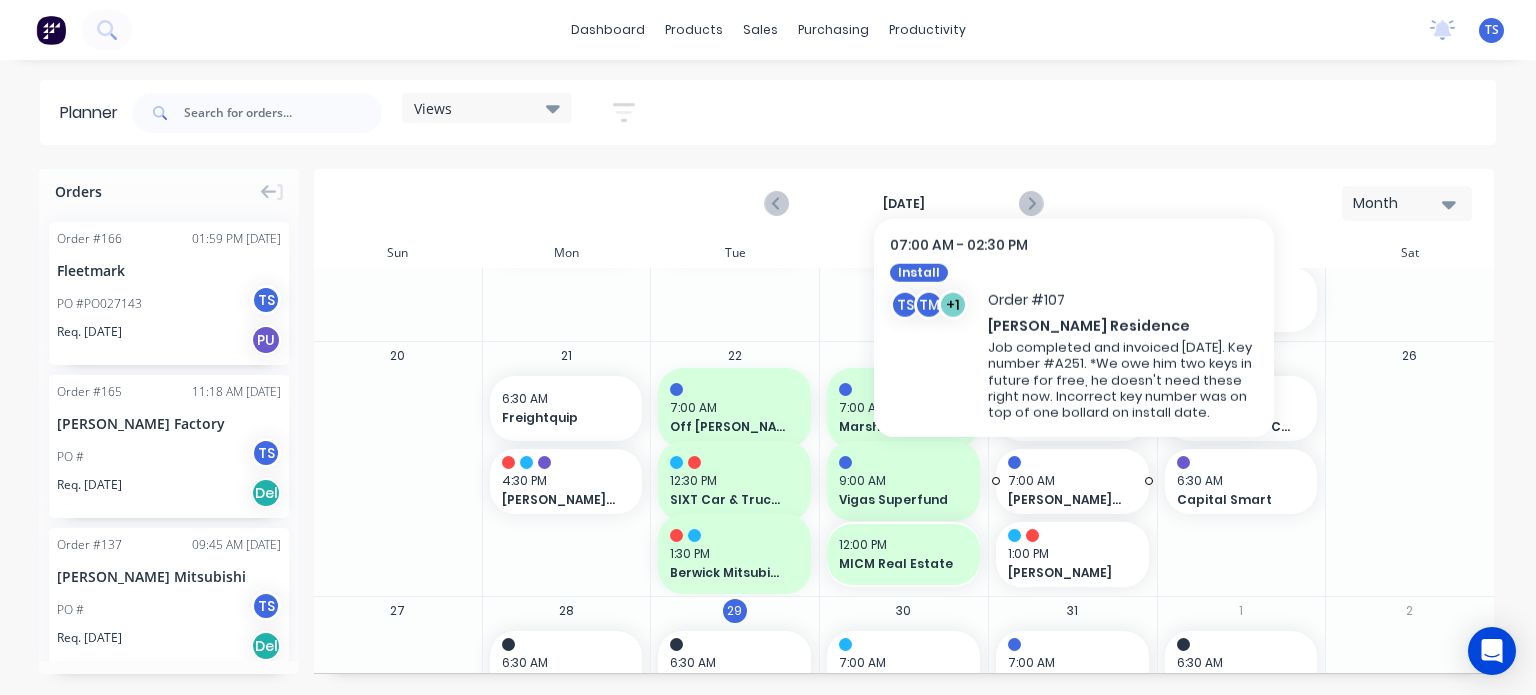 click on "7:00 AM" at bounding box center (1067, 481) 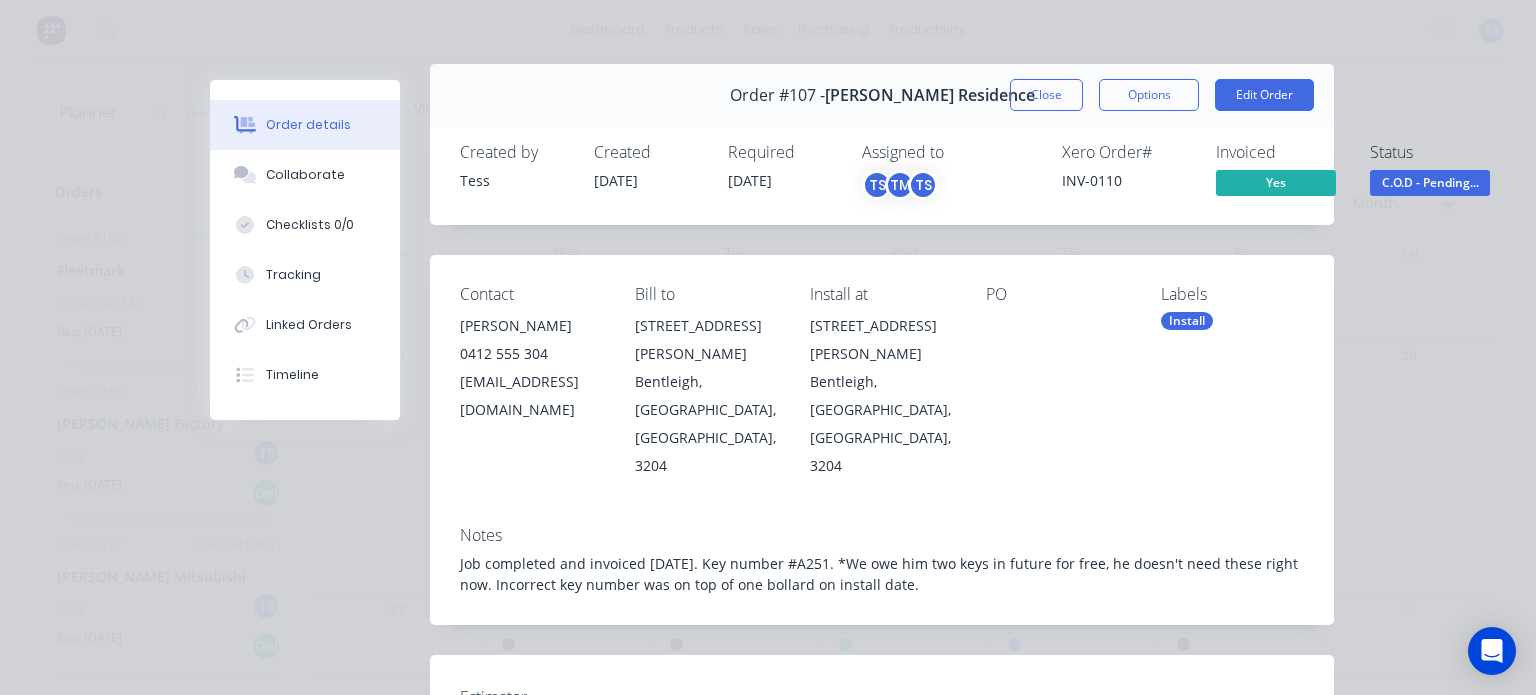 scroll, scrollTop: 0, scrollLeft: 0, axis: both 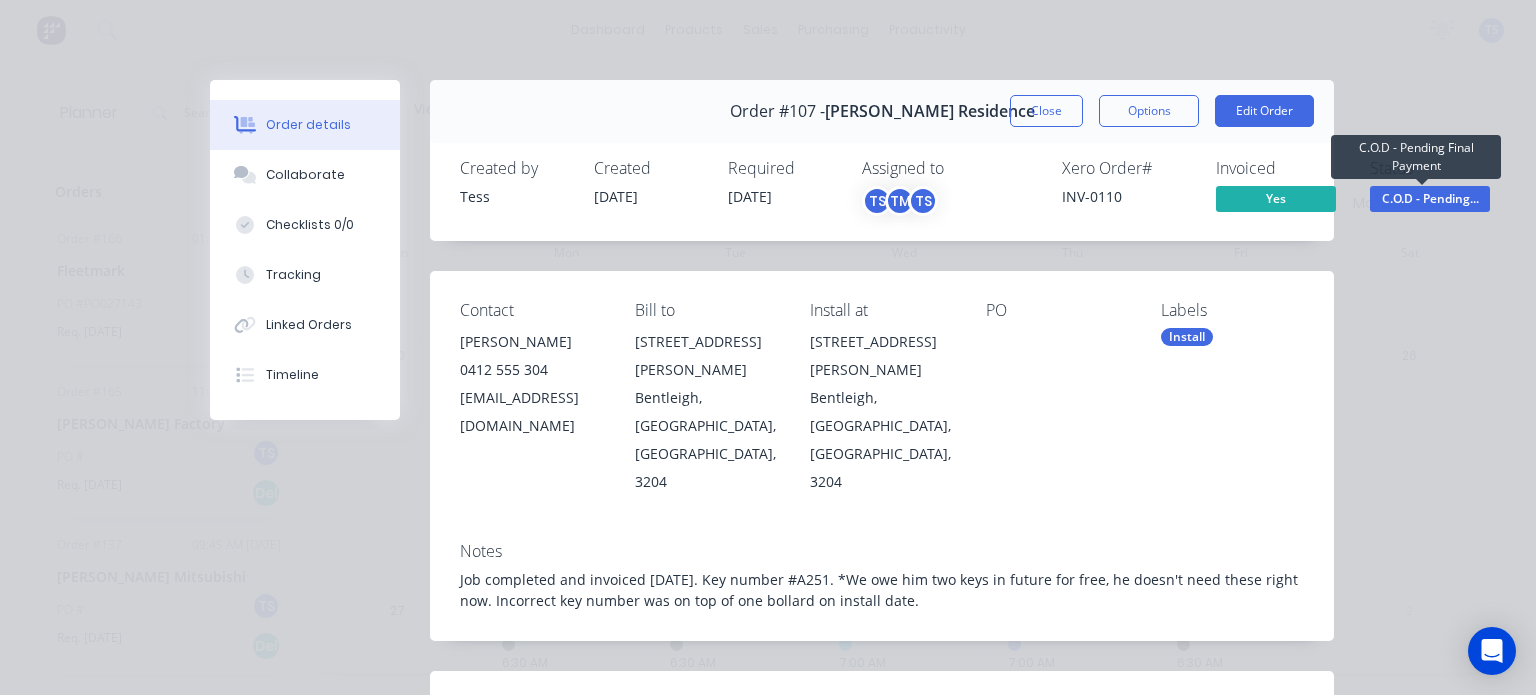click on "C.O.D - Pending..." at bounding box center (1430, 198) 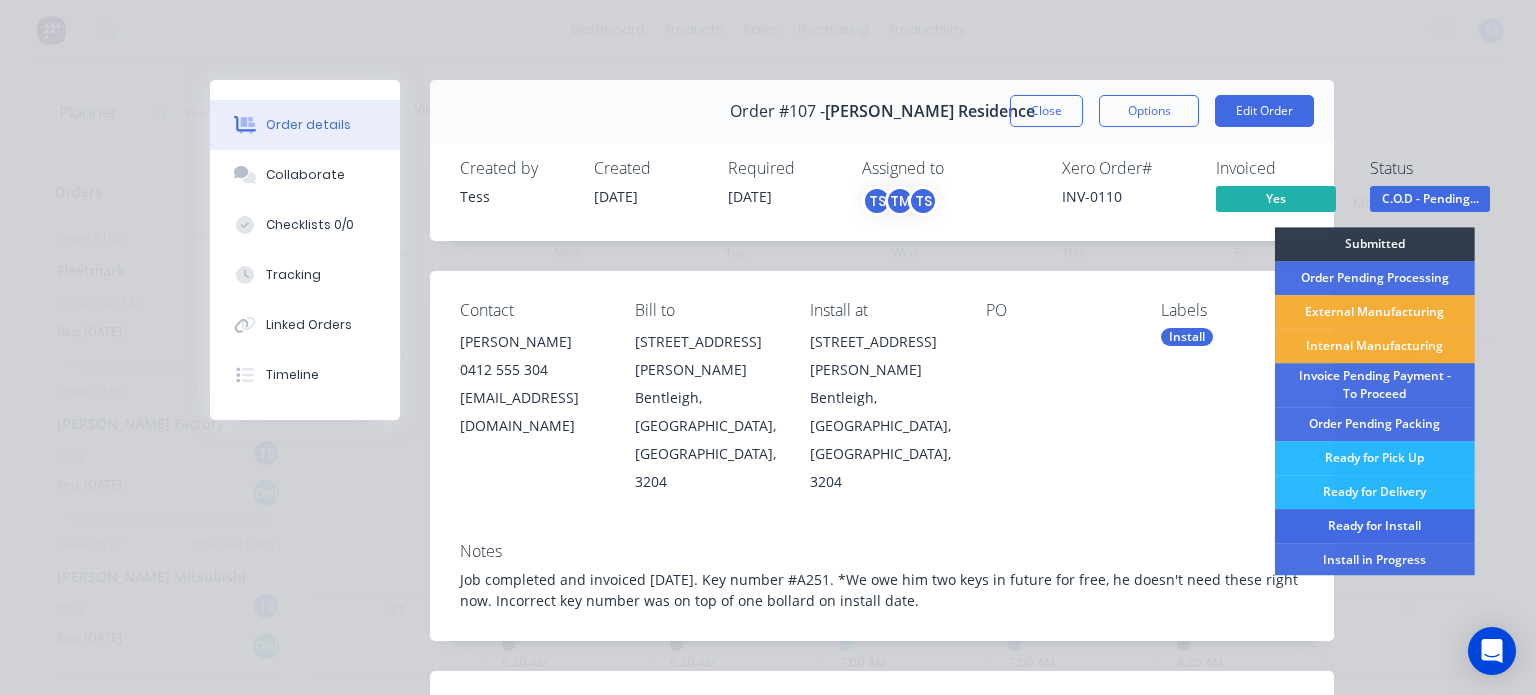 scroll, scrollTop: 100, scrollLeft: 0, axis: vertical 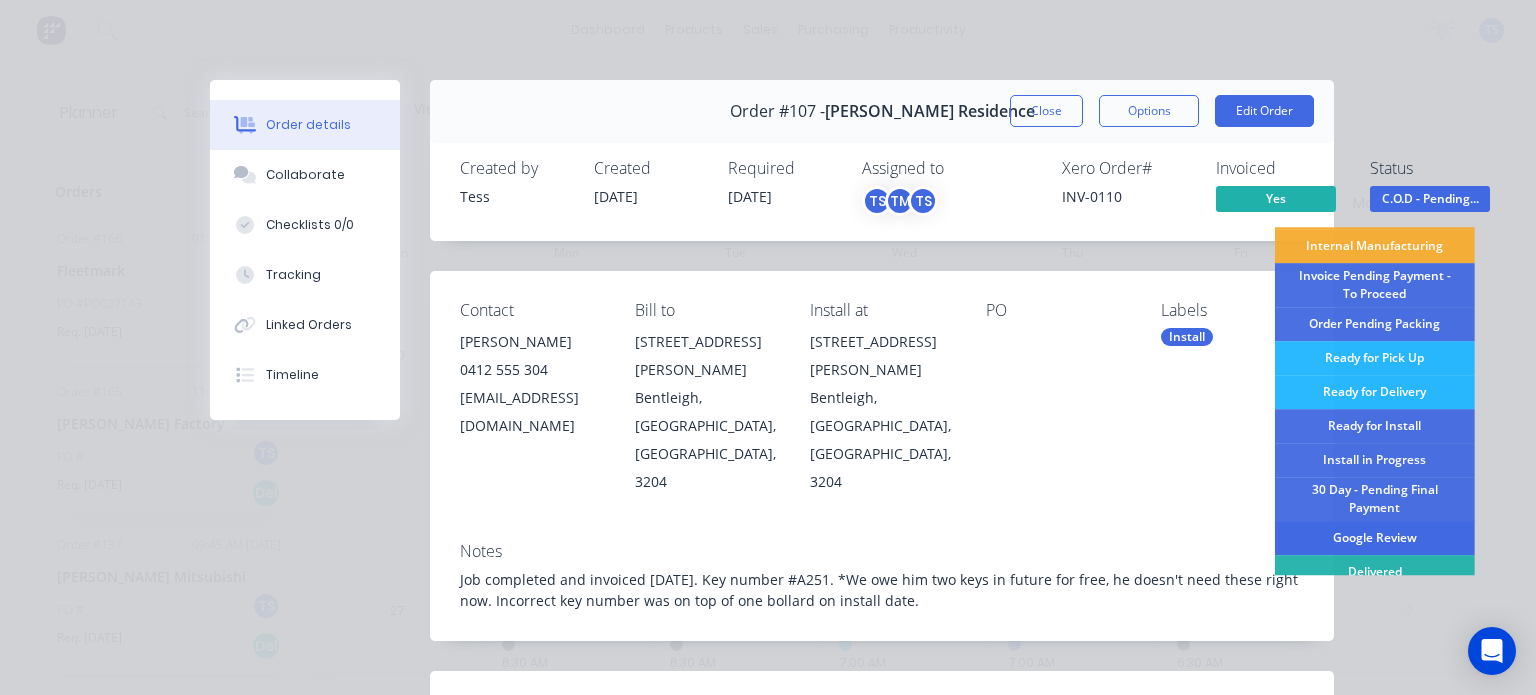 click on "Google Review" at bounding box center (1375, 538) 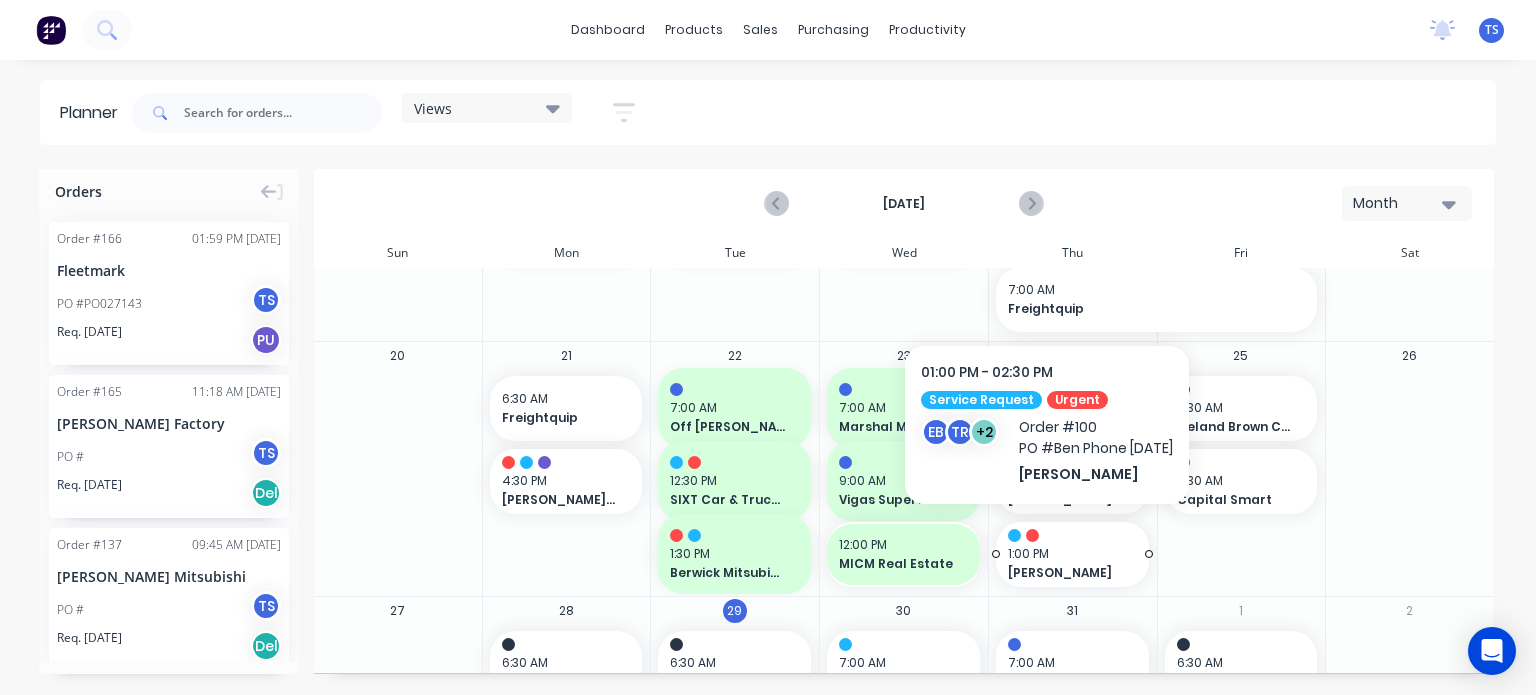 click on "1:00 PM" at bounding box center (1067, 554) 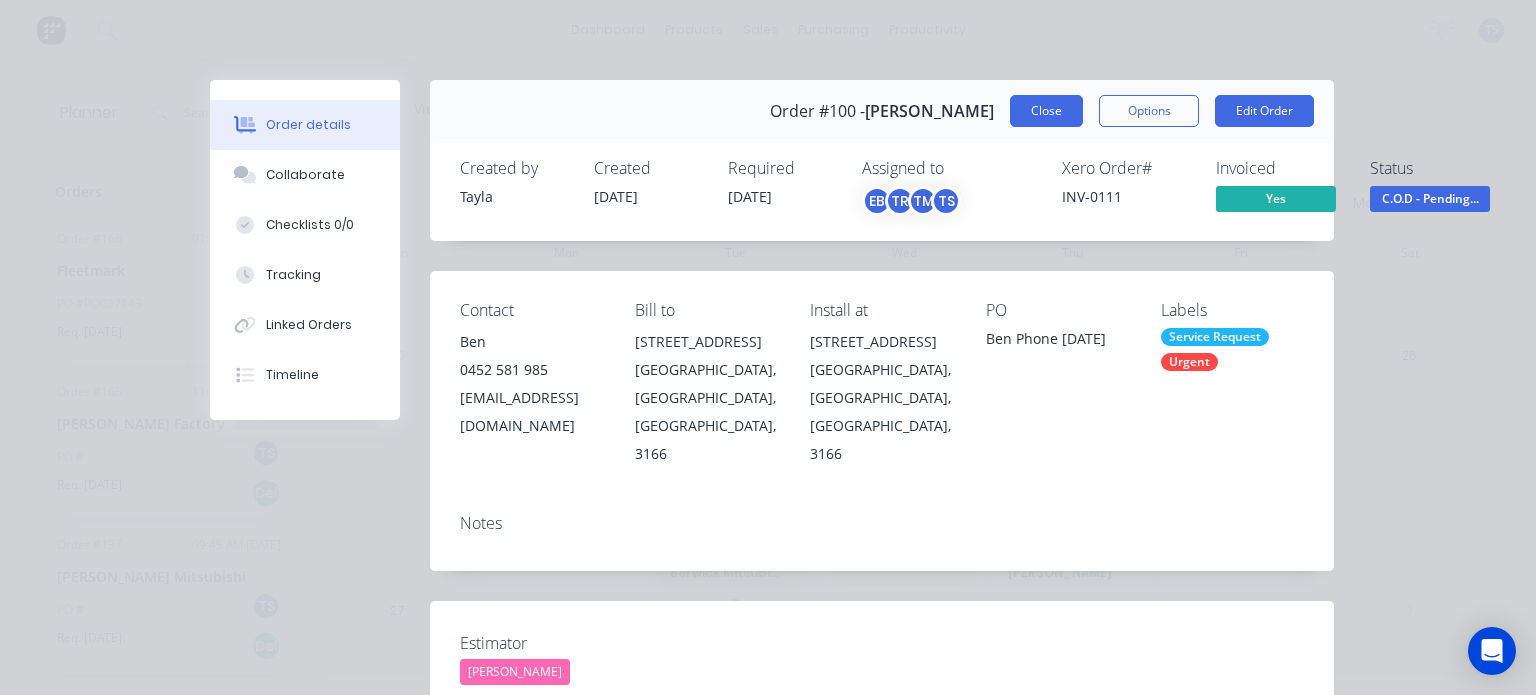 click on "Close" at bounding box center (1046, 111) 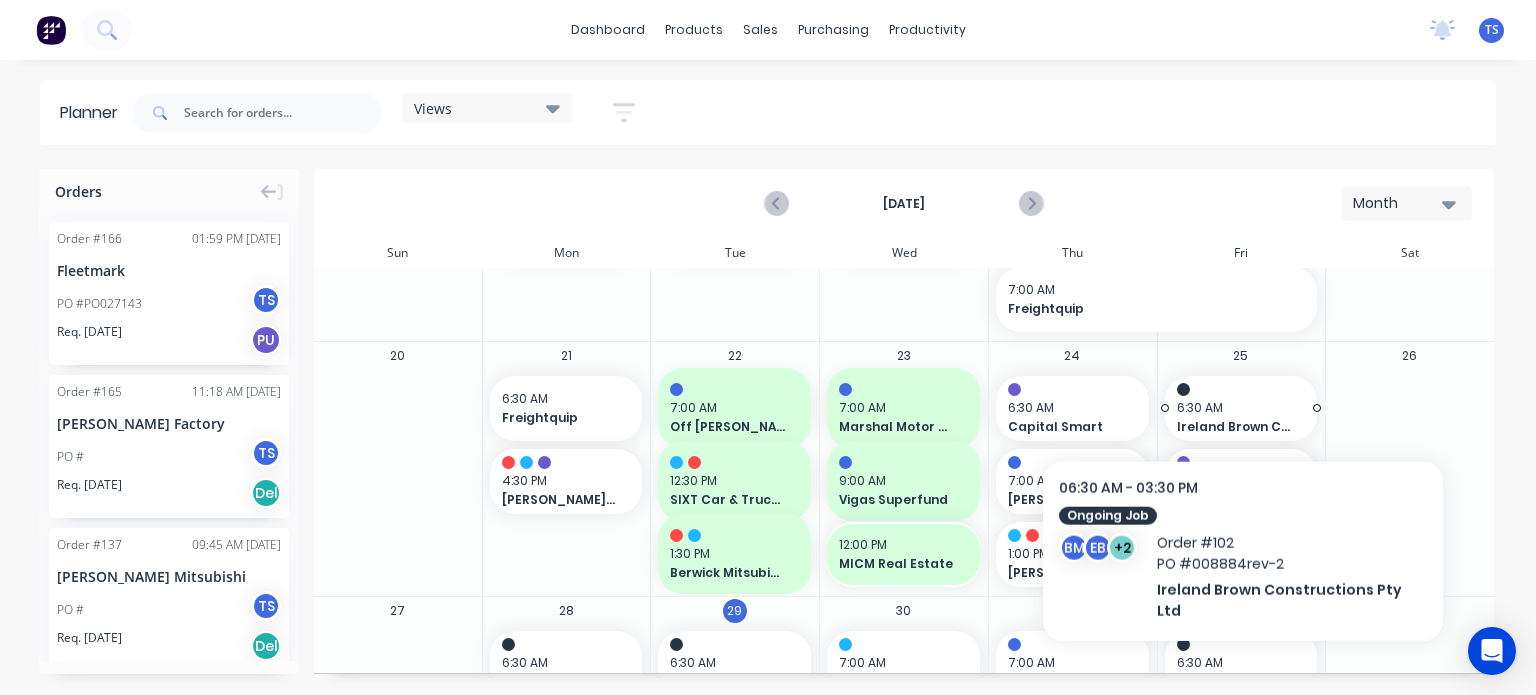 scroll, scrollTop: 500, scrollLeft: 0, axis: vertical 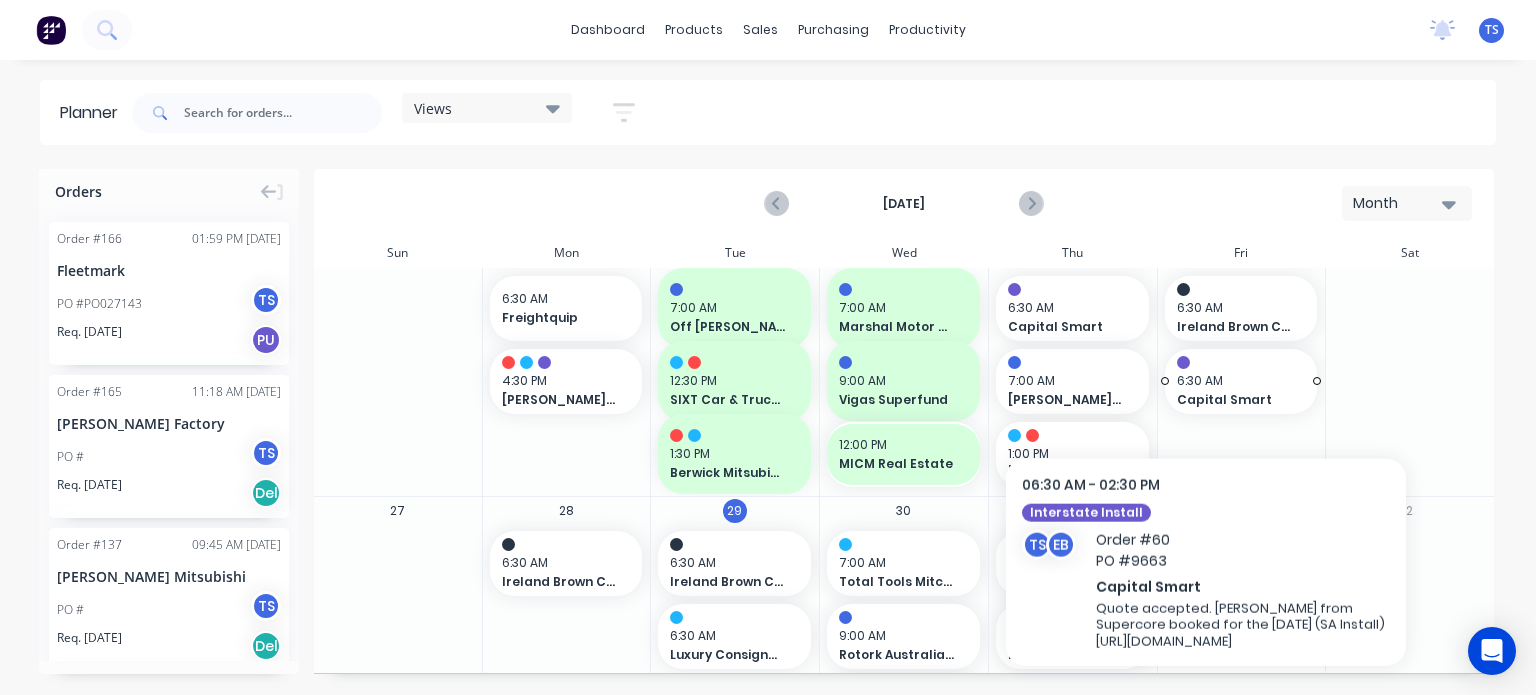 click on "6:30 AM" at bounding box center [1236, 381] 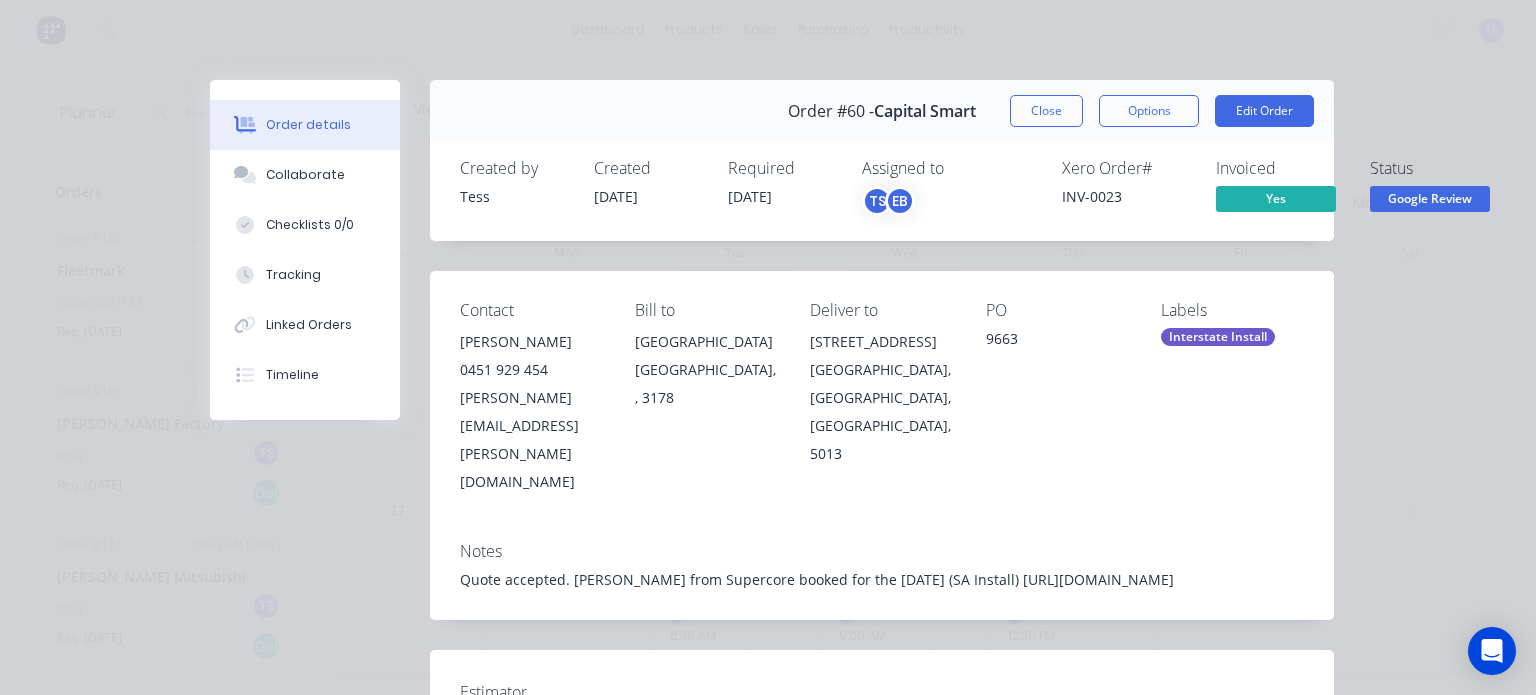 drag, startPoint x: 596, startPoint y: 541, endPoint x: 552, endPoint y: 525, distance: 46.818798 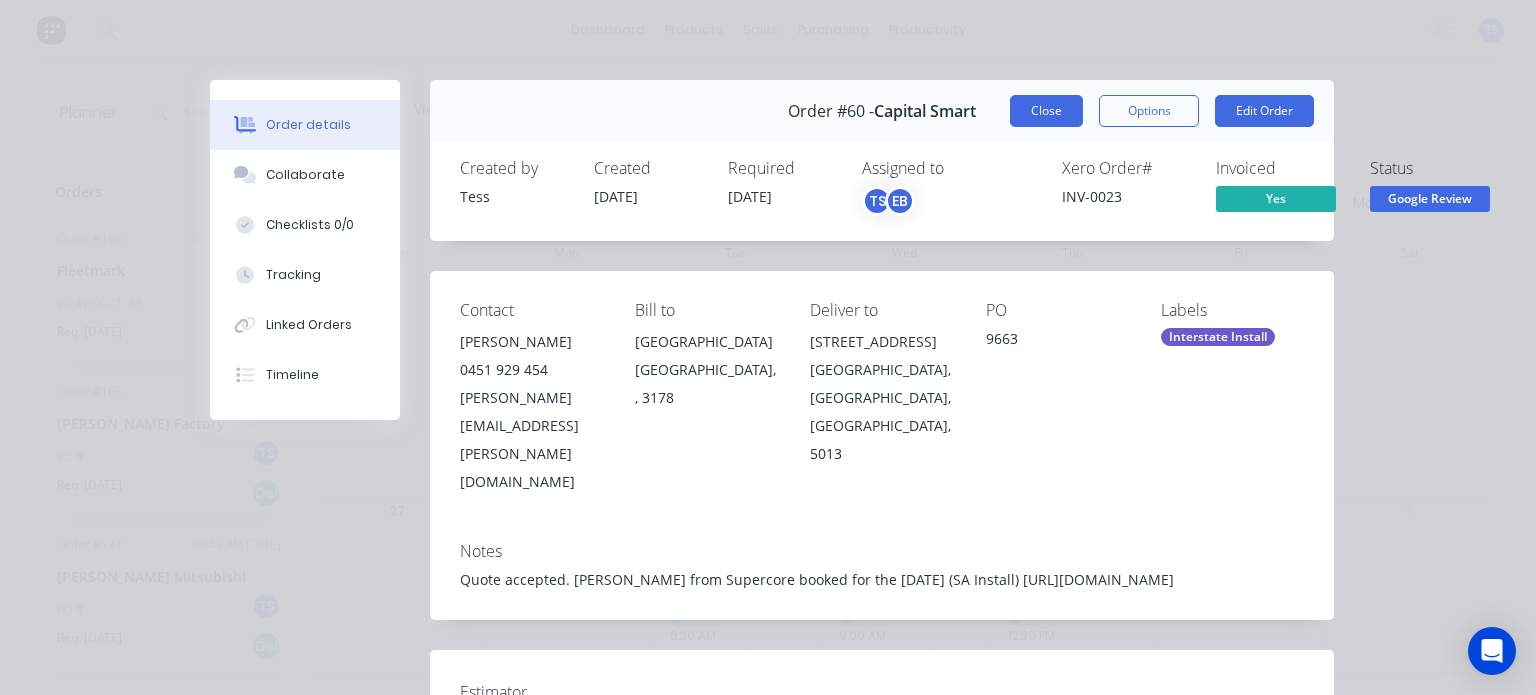 click on "Close" at bounding box center [1046, 111] 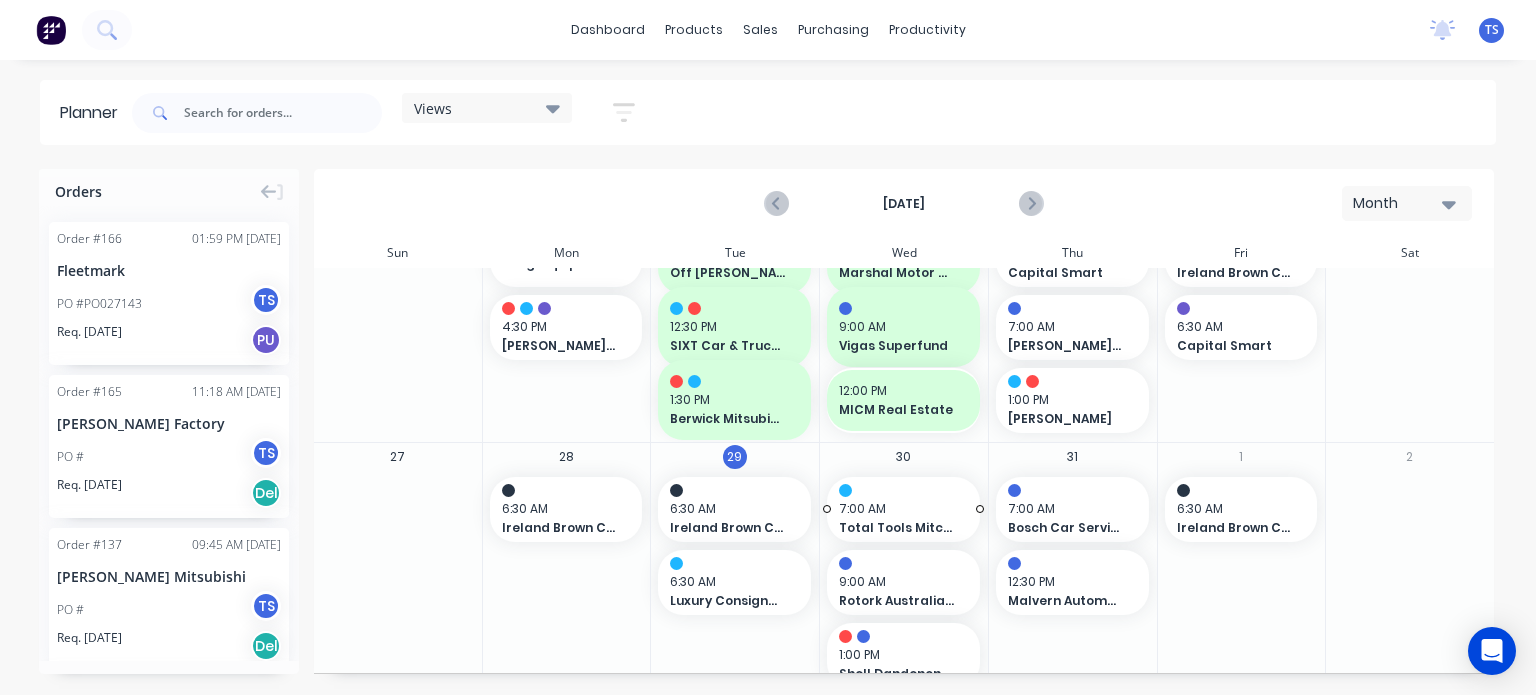 scroll, scrollTop: 577, scrollLeft: 0, axis: vertical 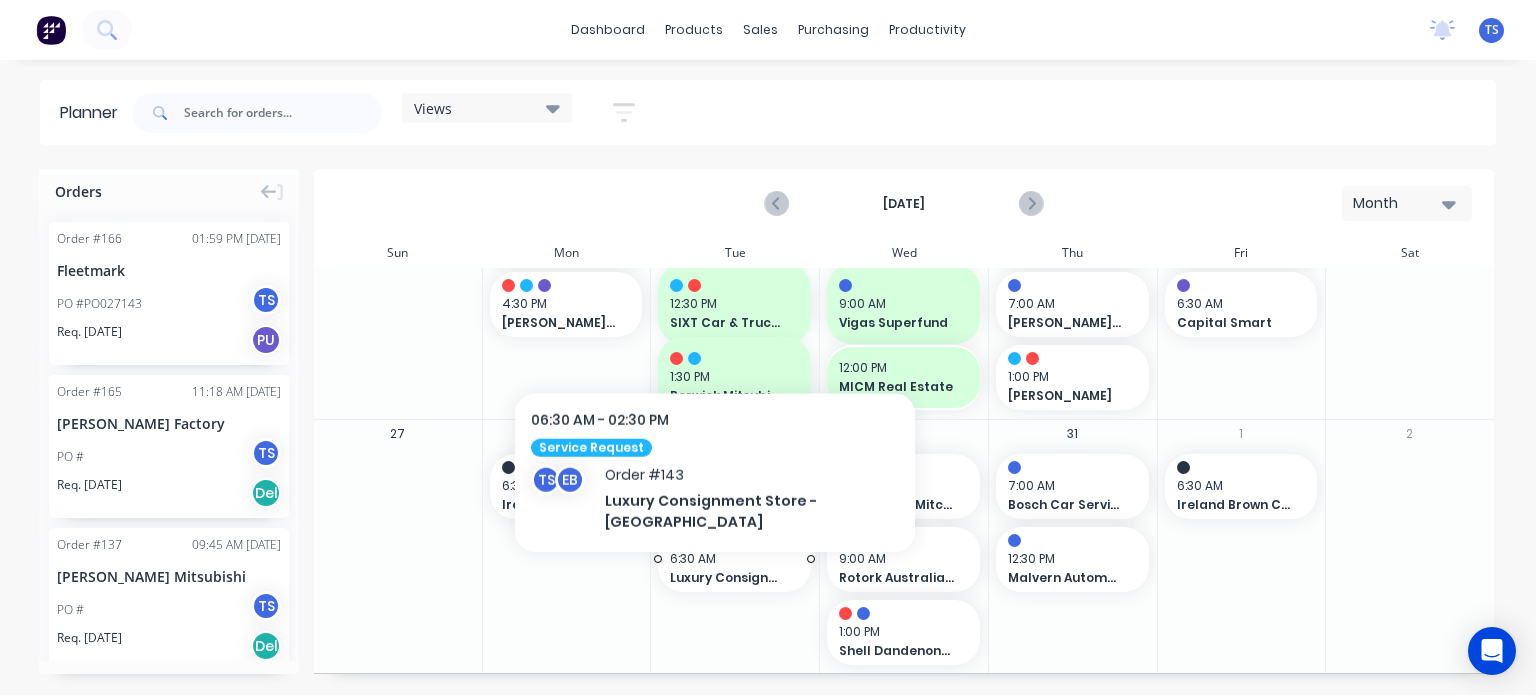 click on "6:30 AM" at bounding box center [729, 559] 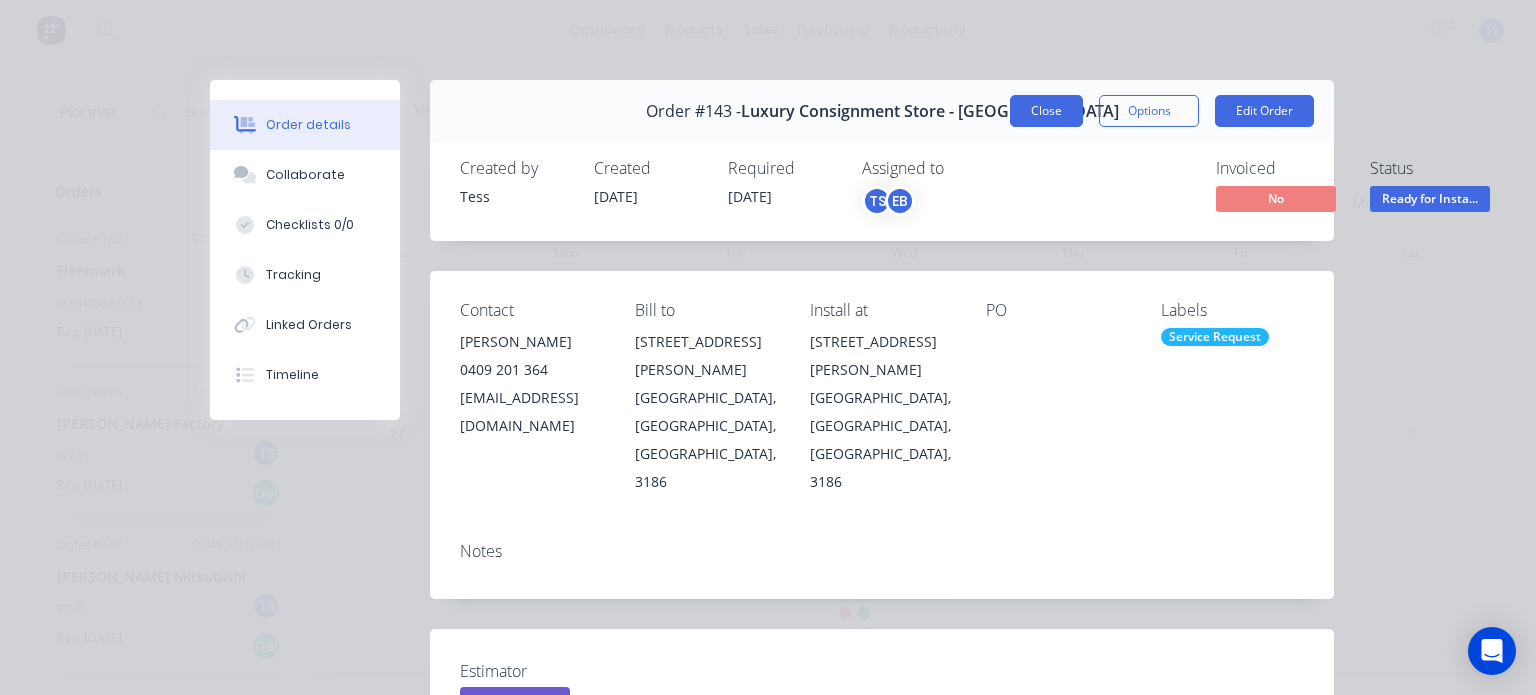click on "Close" at bounding box center [1046, 111] 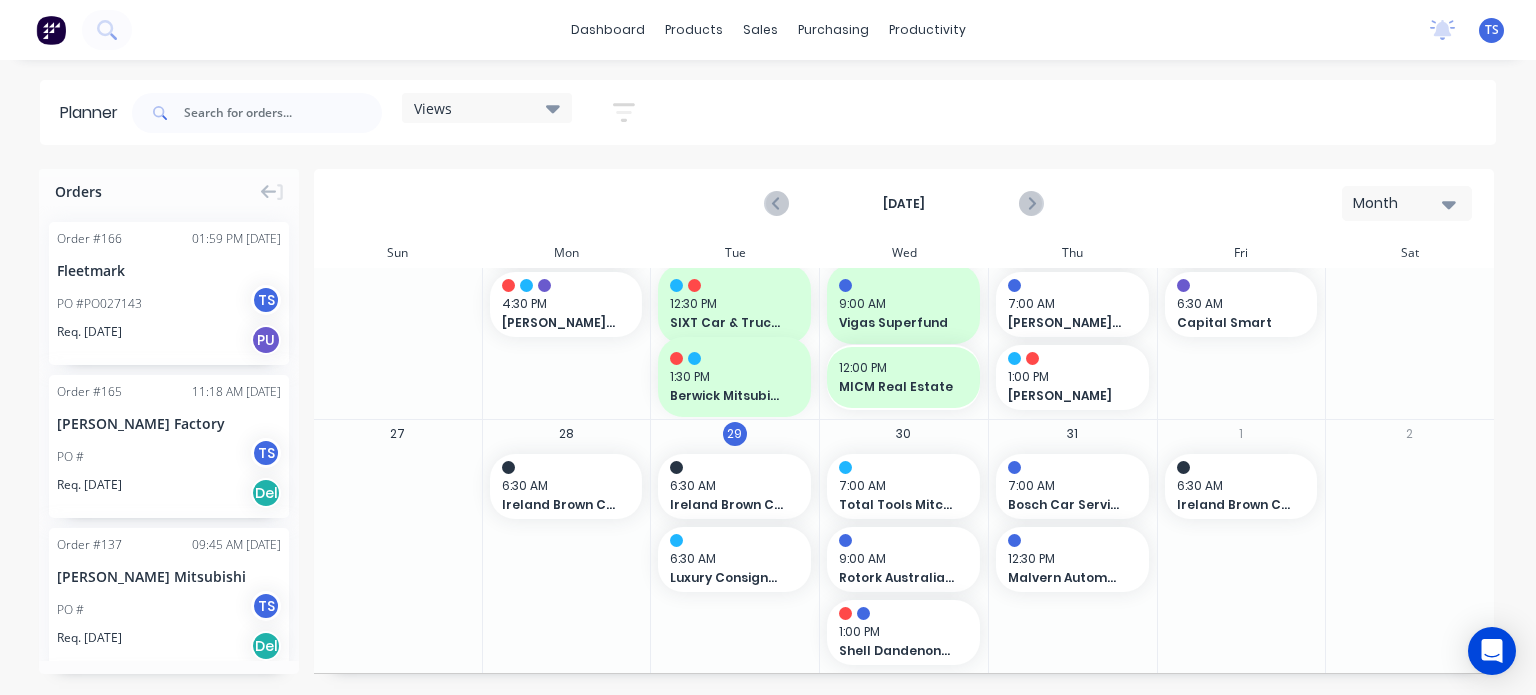 click on "Month" at bounding box center [1399, 203] 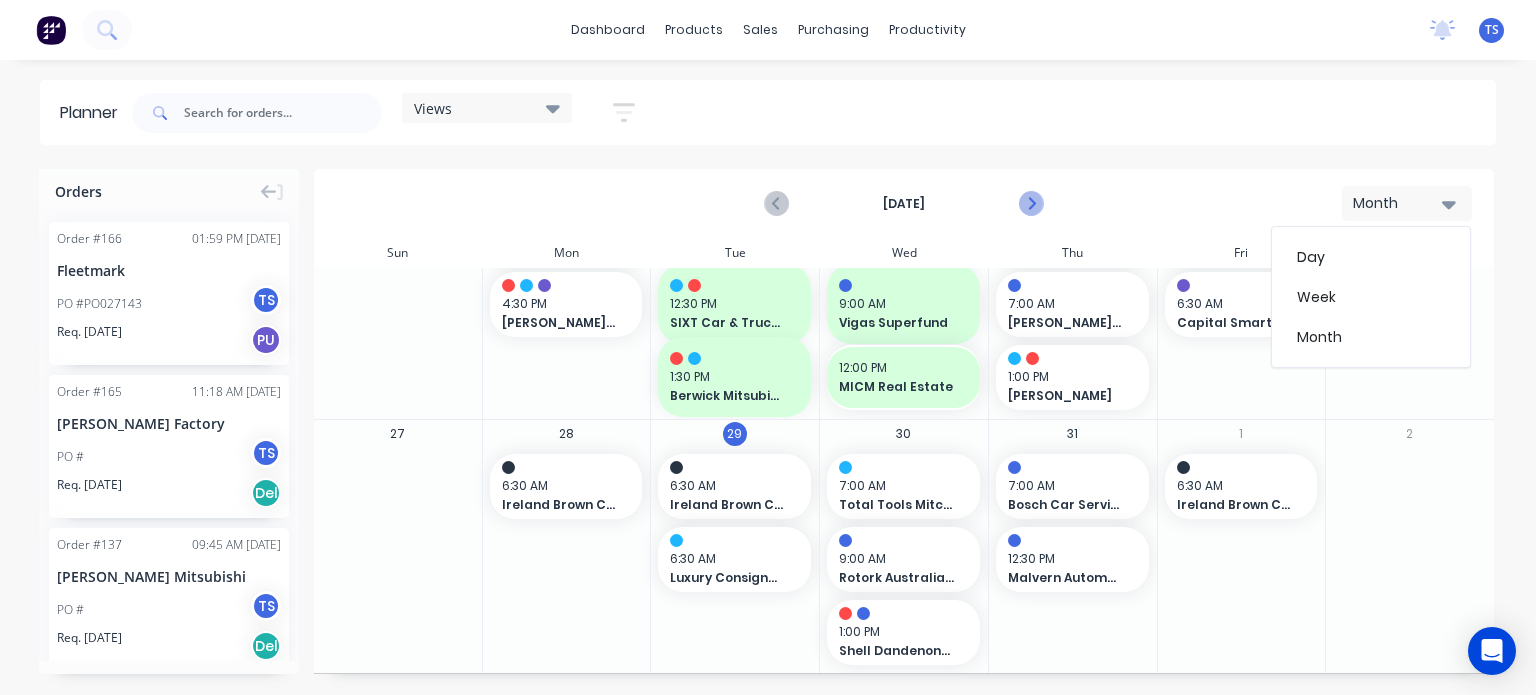 click 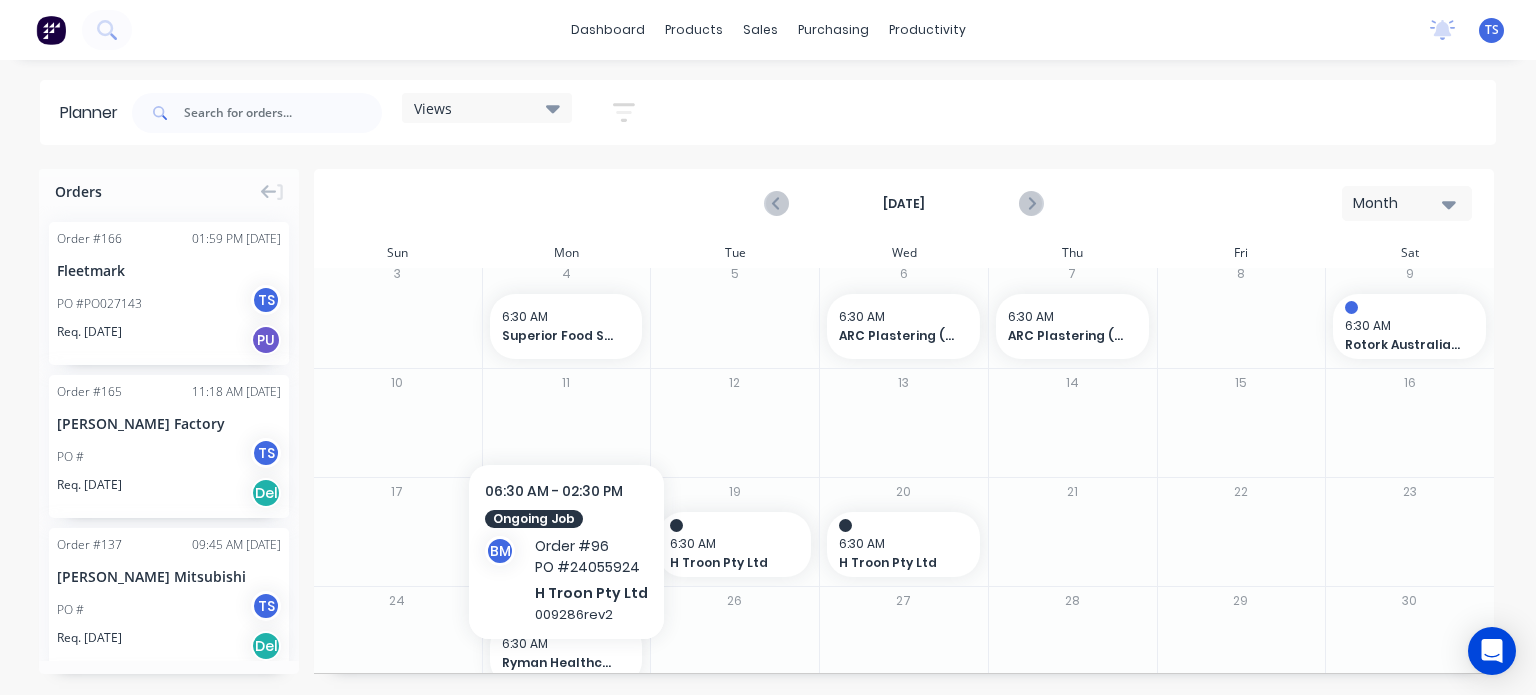 scroll, scrollTop: 192, scrollLeft: 0, axis: vertical 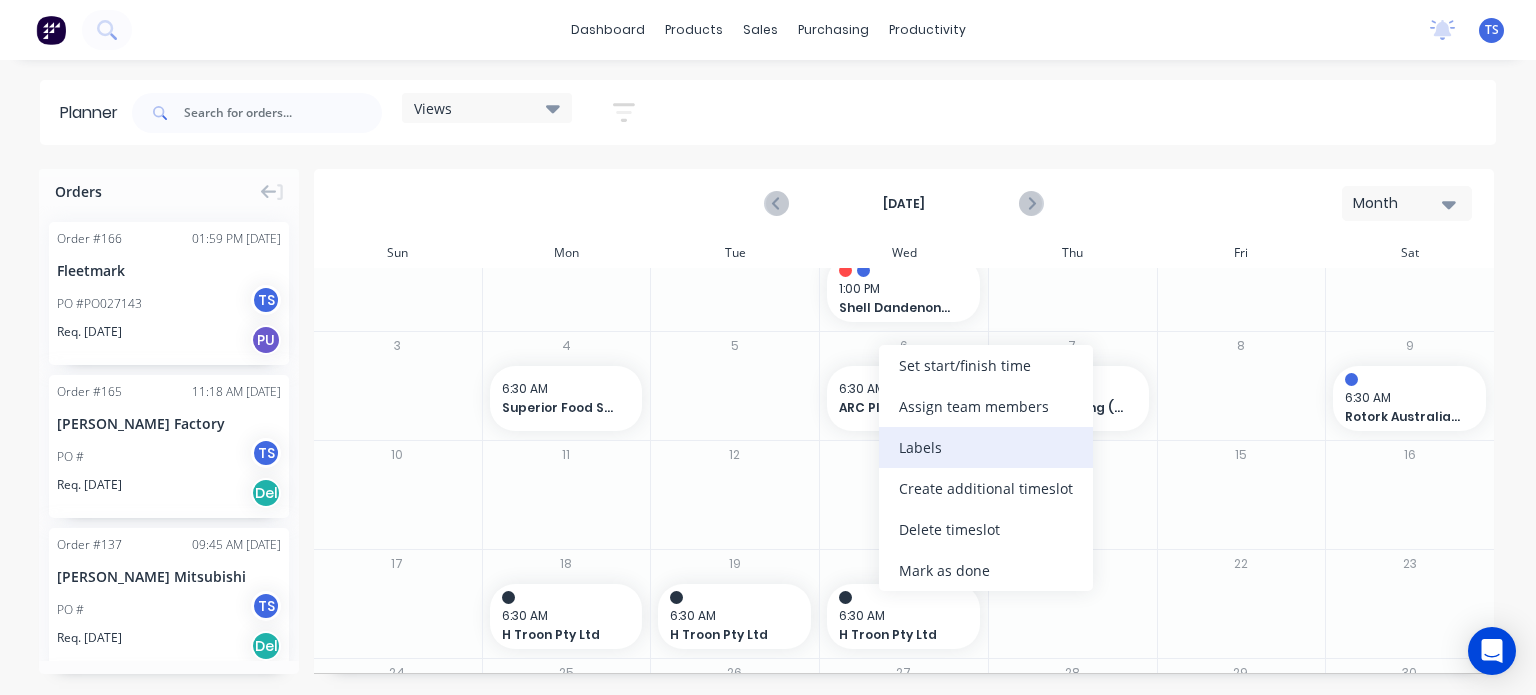 click on "Labels" at bounding box center (986, 447) 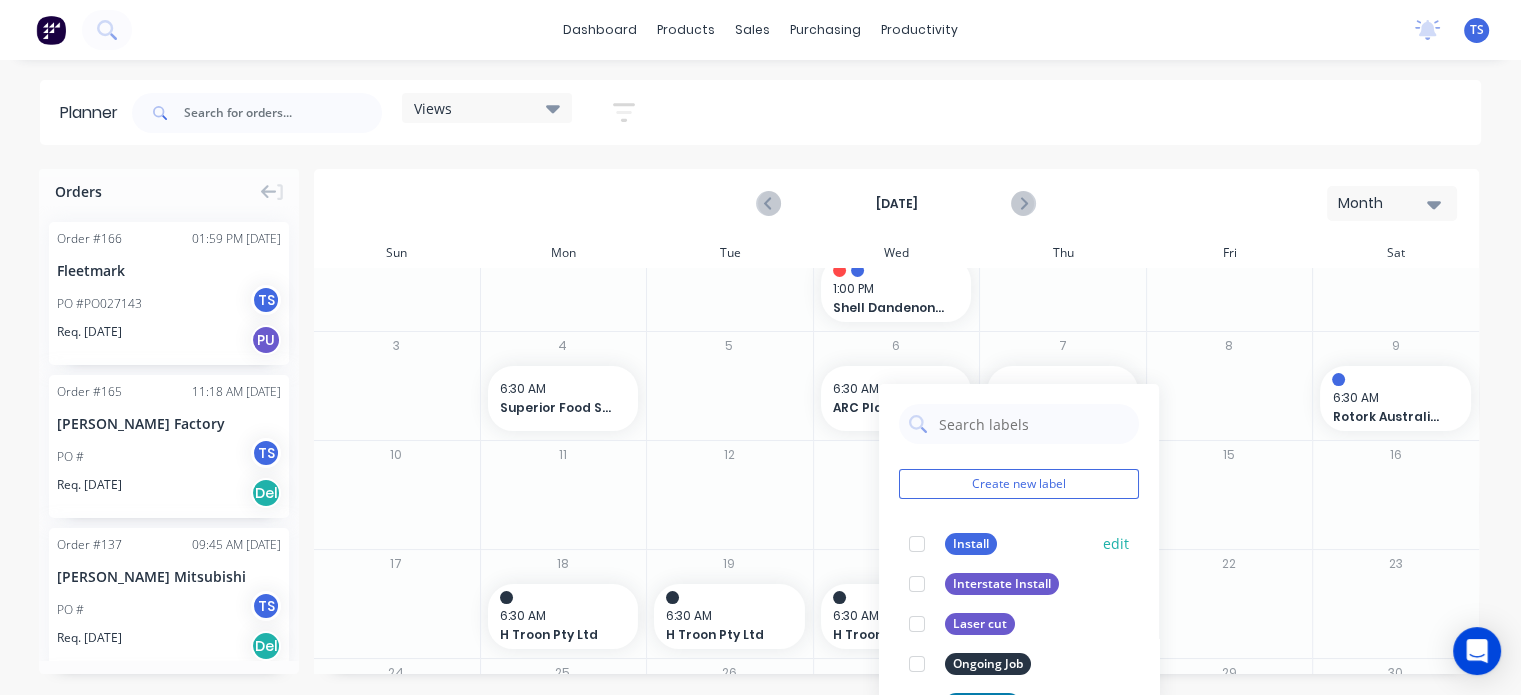 click at bounding box center (917, 544) 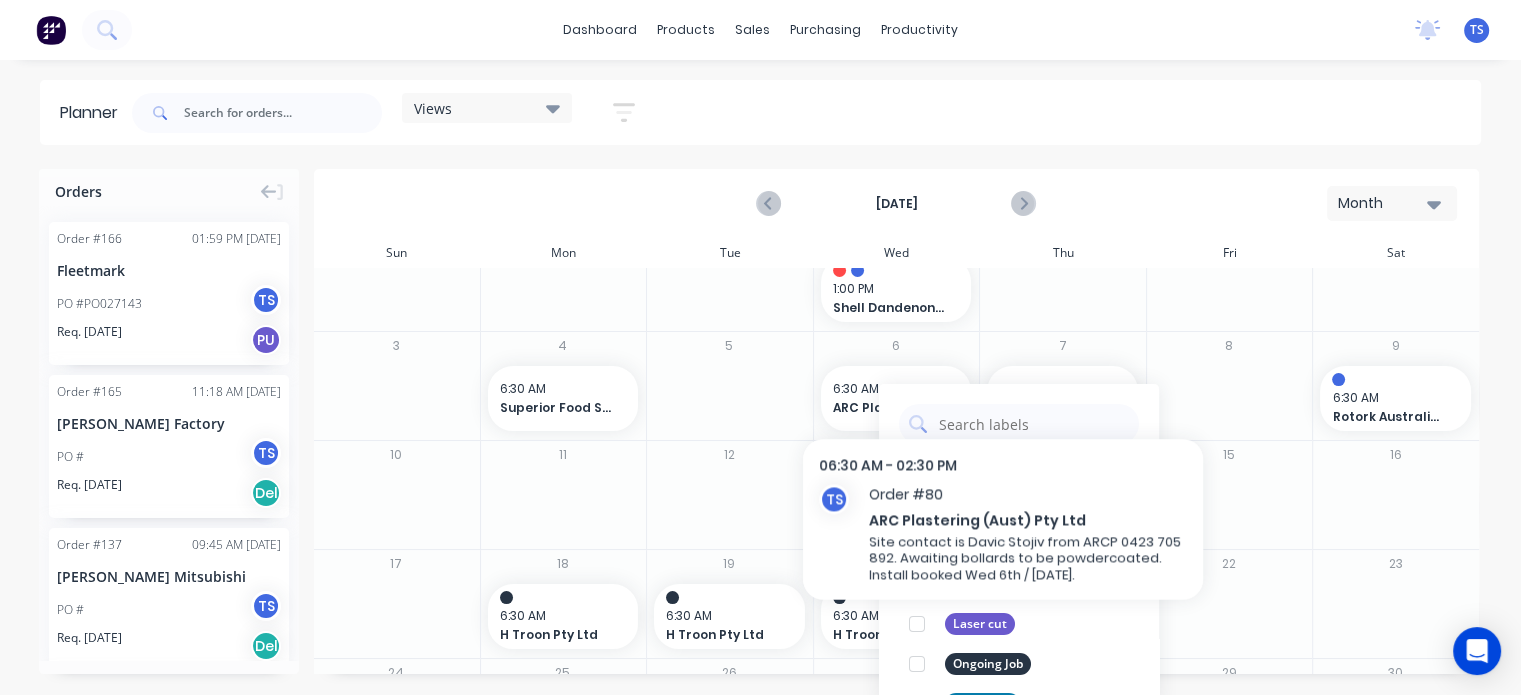 click on "6:30 AM ARC Plastering (Aust) Pty Ltd" at bounding box center (1062, 398) 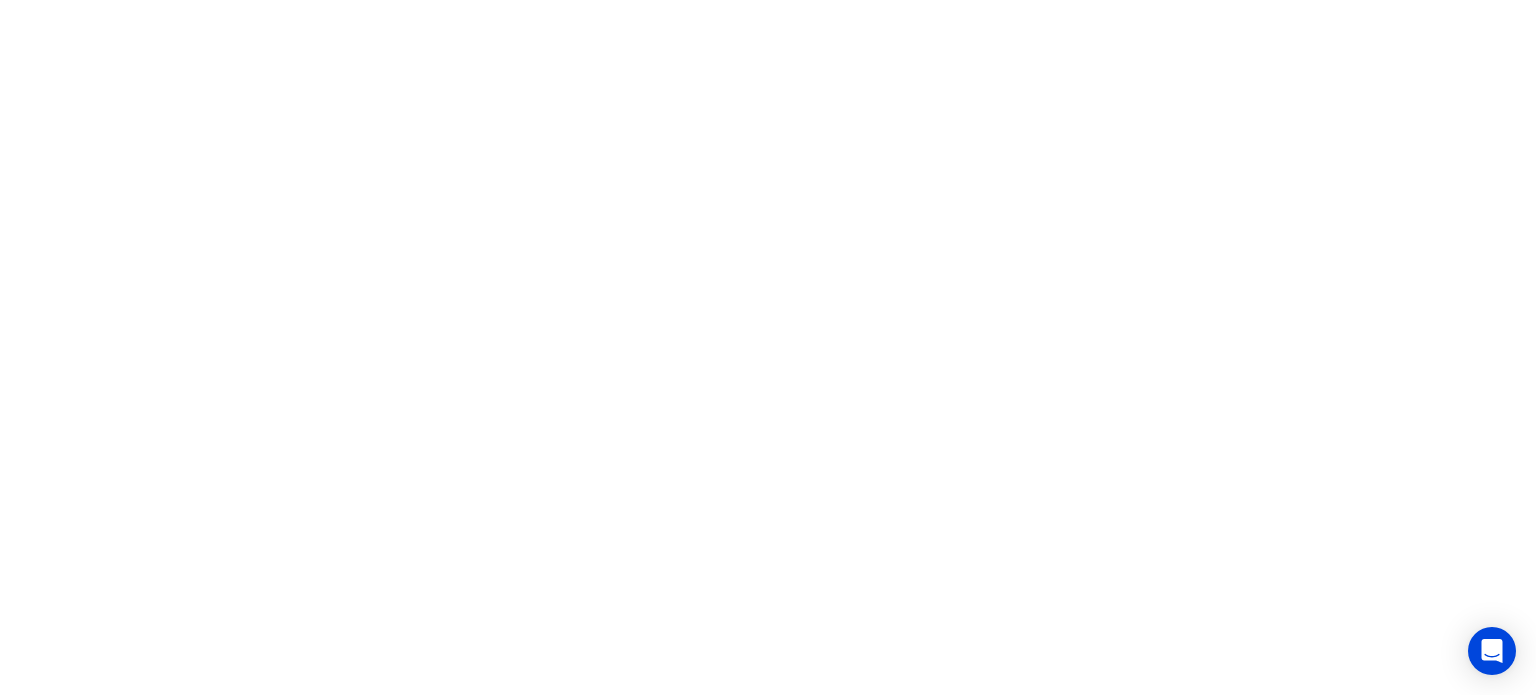 click at bounding box center (768, 0) 